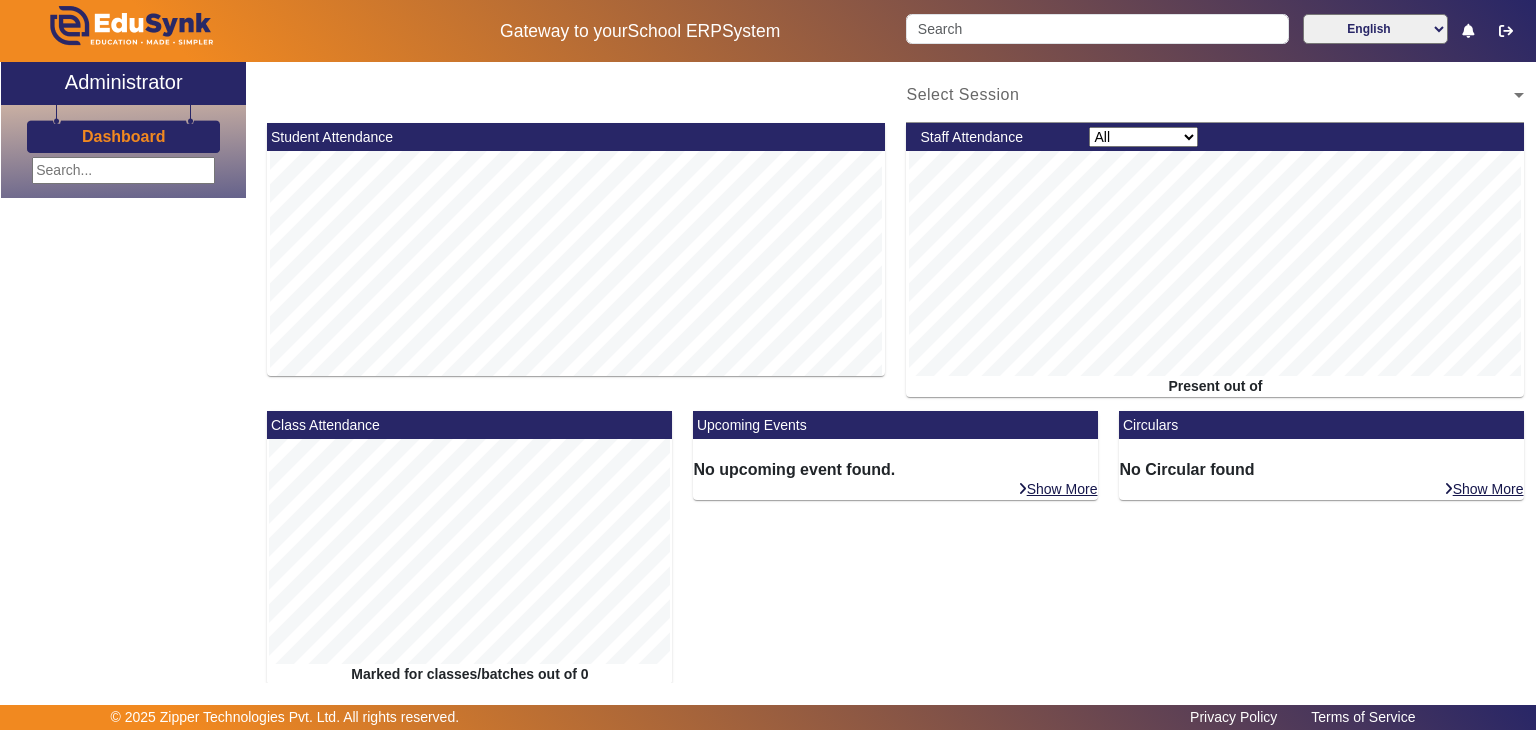 scroll, scrollTop: 0, scrollLeft: 0, axis: both 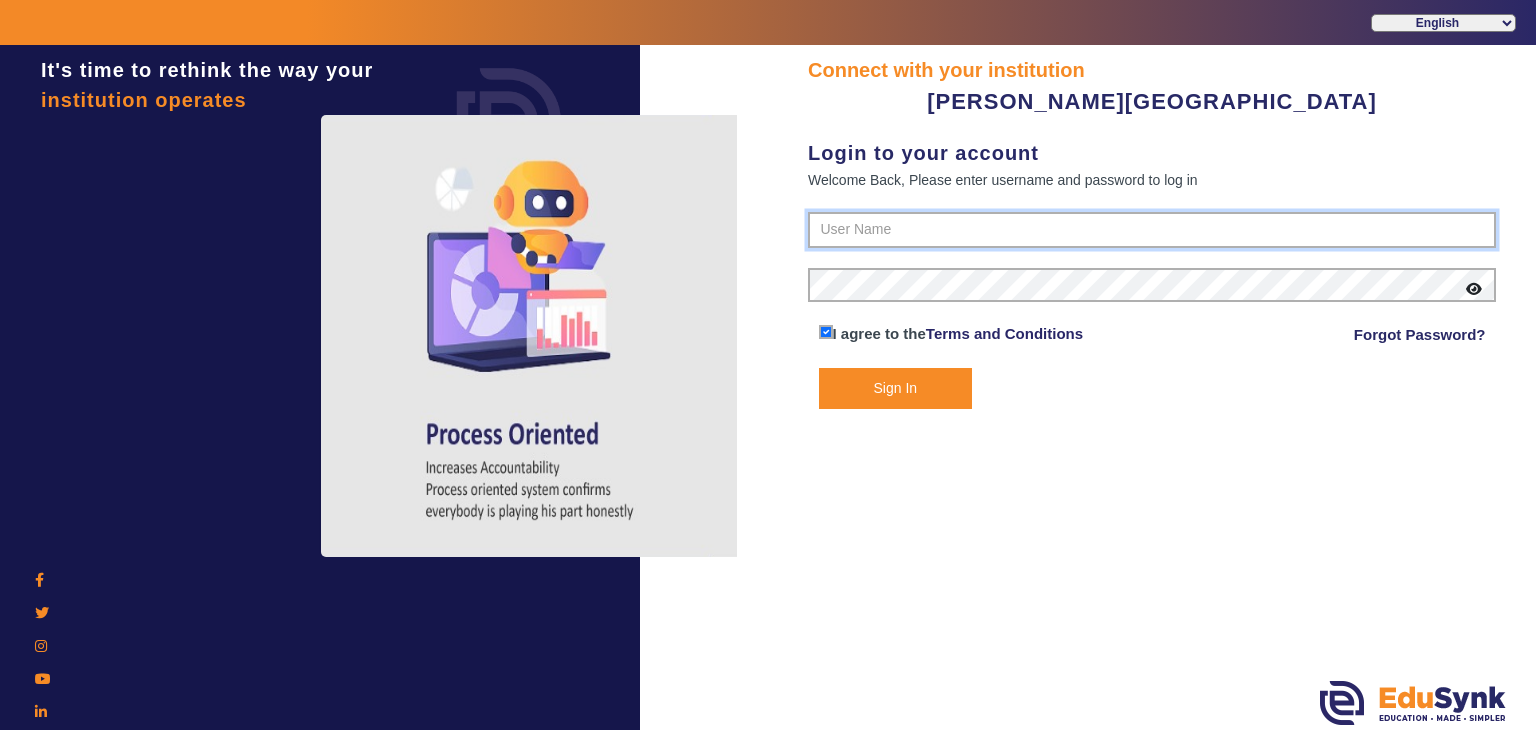 type on "9799013603" 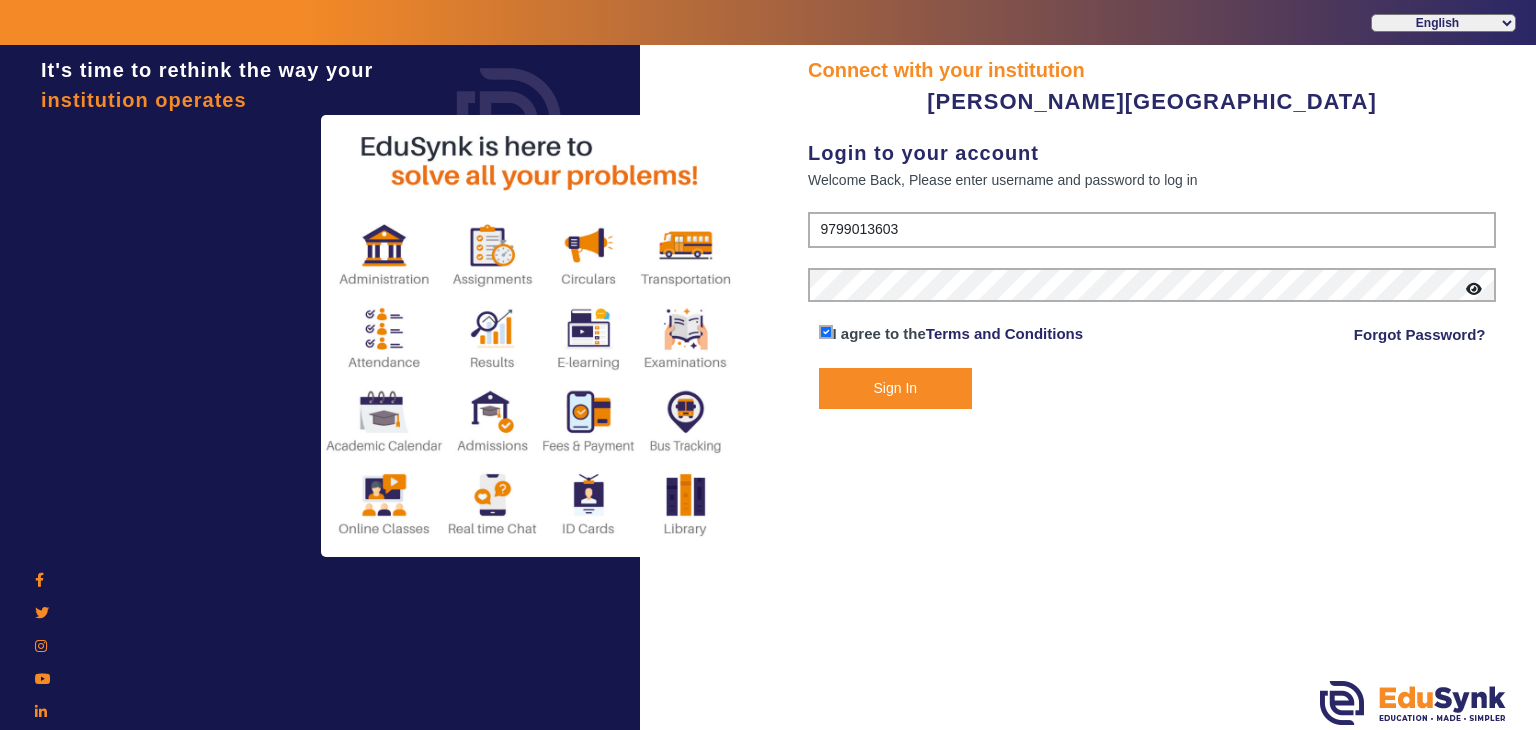 click on "Sign In" 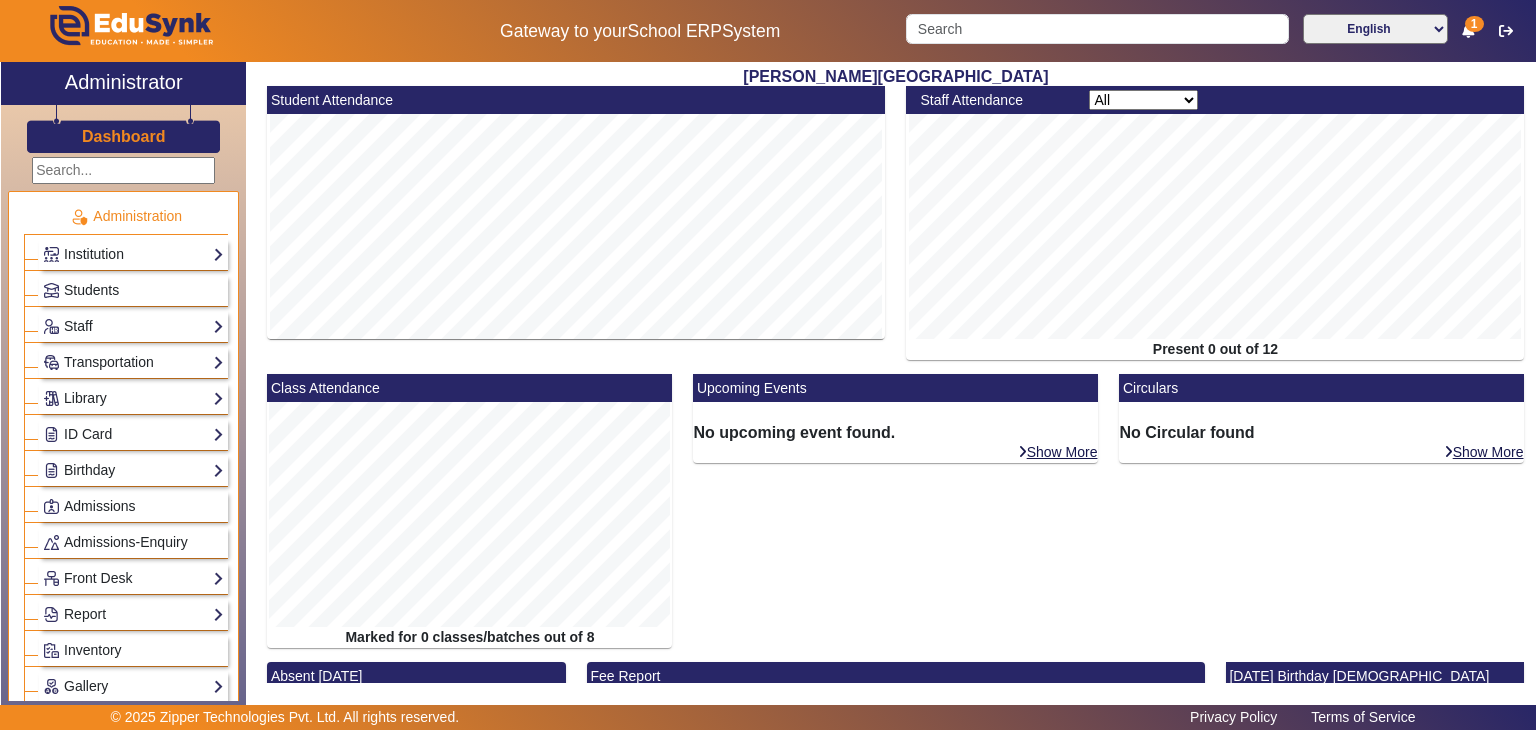scroll, scrollTop: 478, scrollLeft: 0, axis: vertical 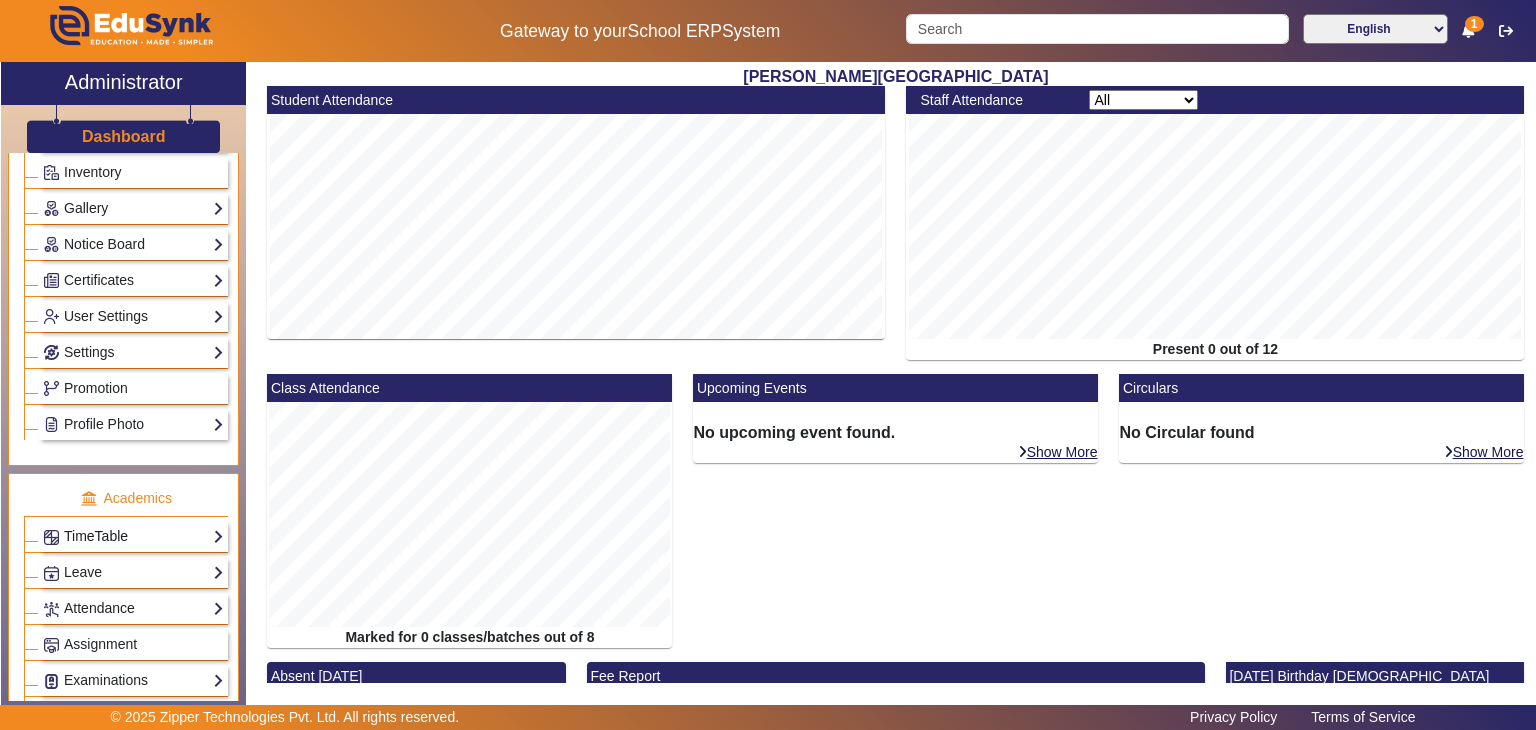 click on "TimeTable" 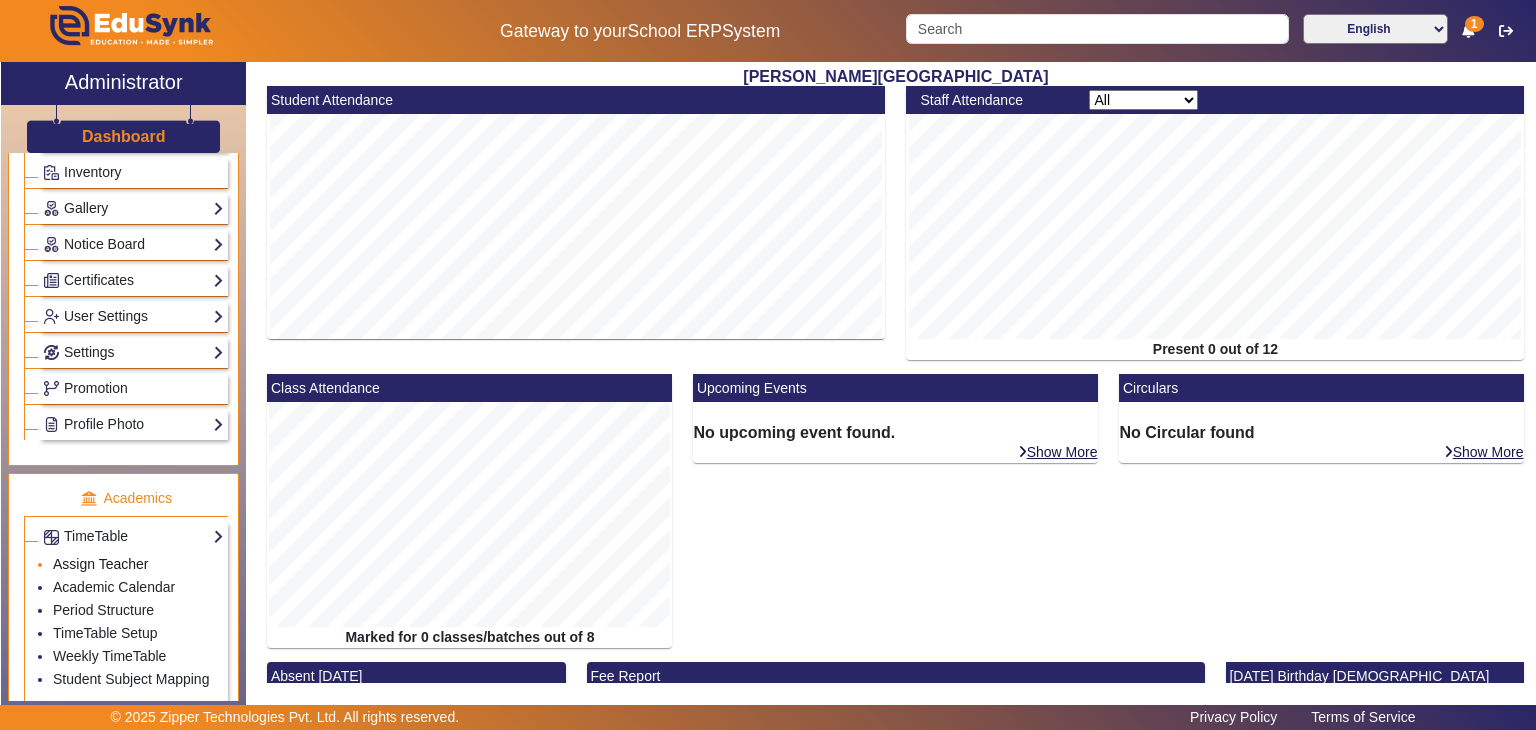 click on "Assign Teacher" 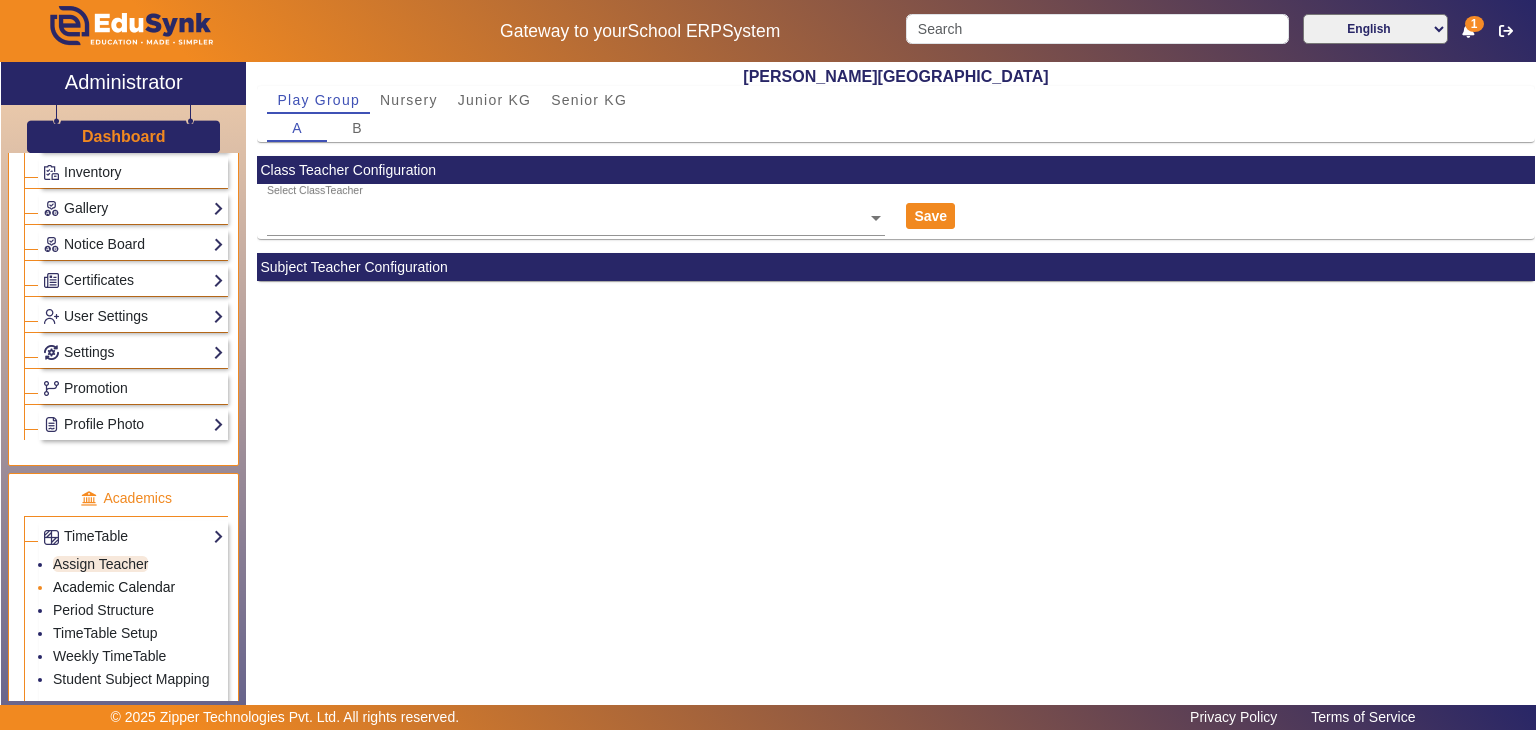 click on "Academic Calendar" 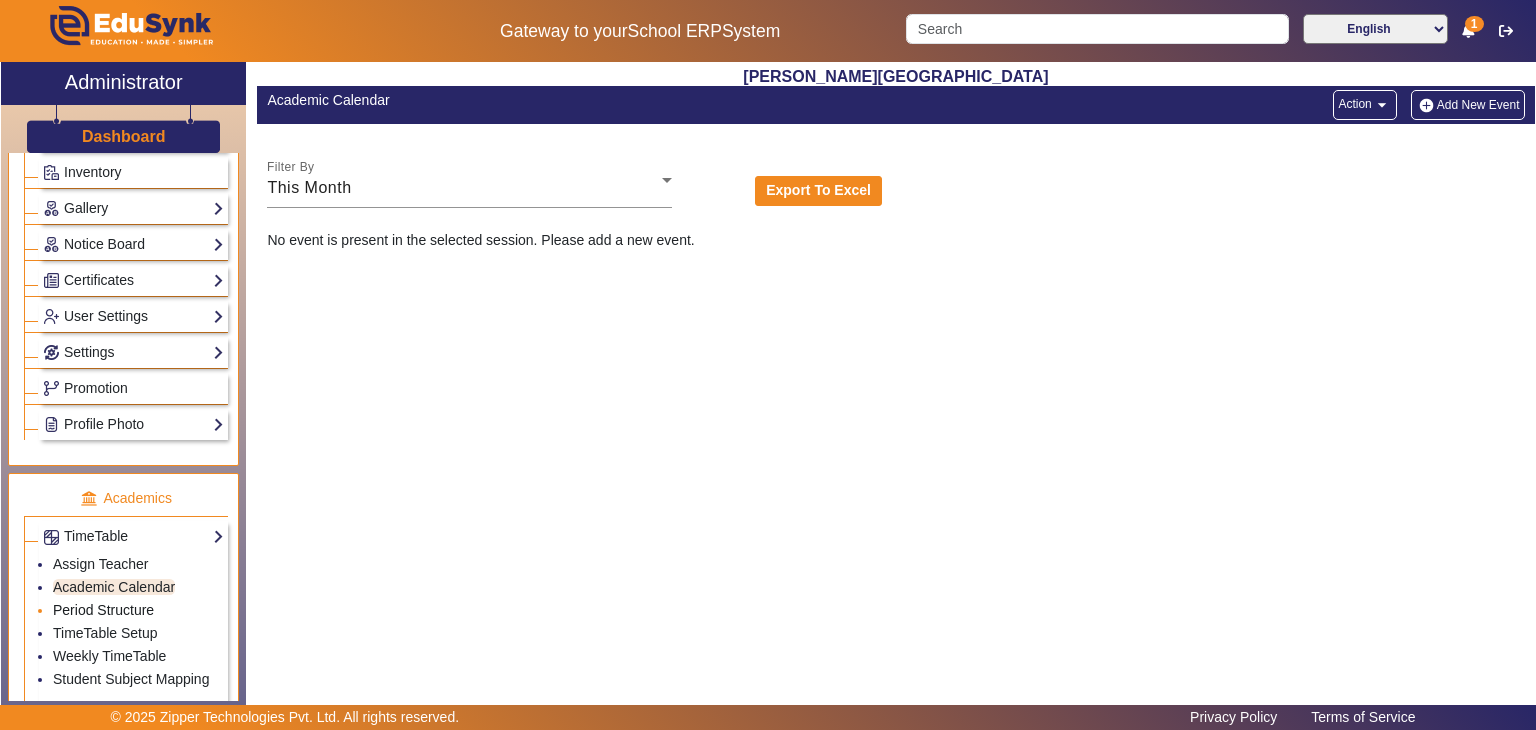 click on "Period Structure" 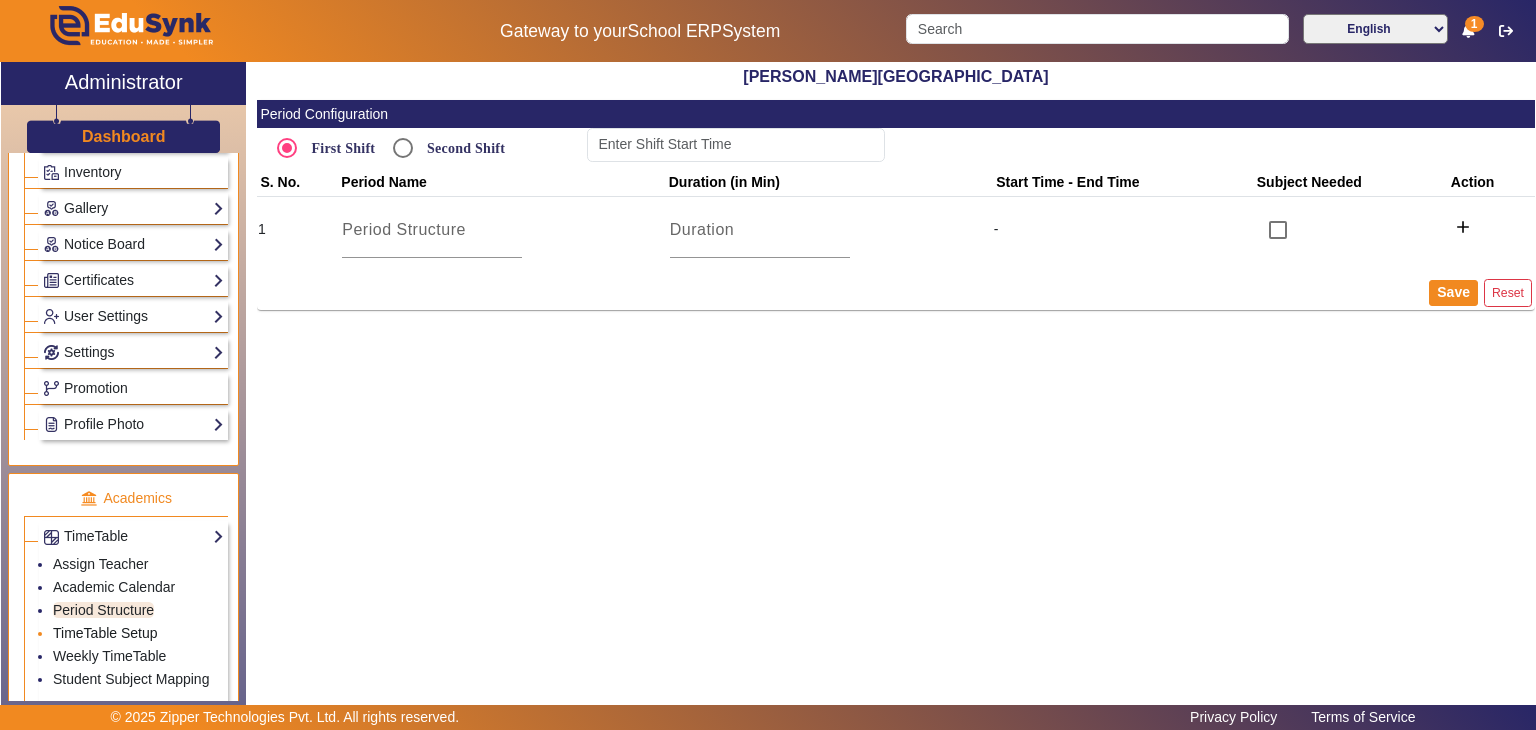 click on "TimeTable Setup" 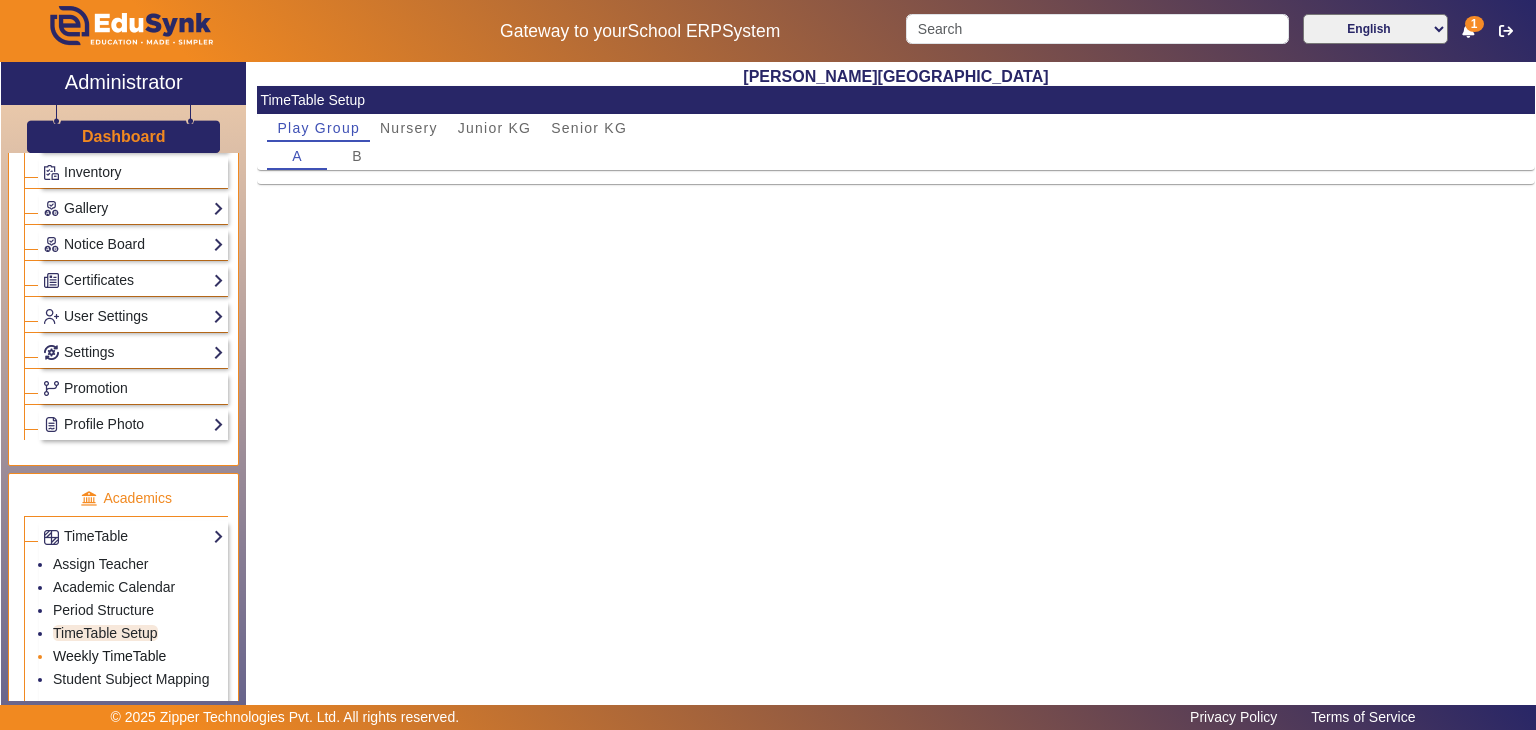 click on "Weekly TimeTable" 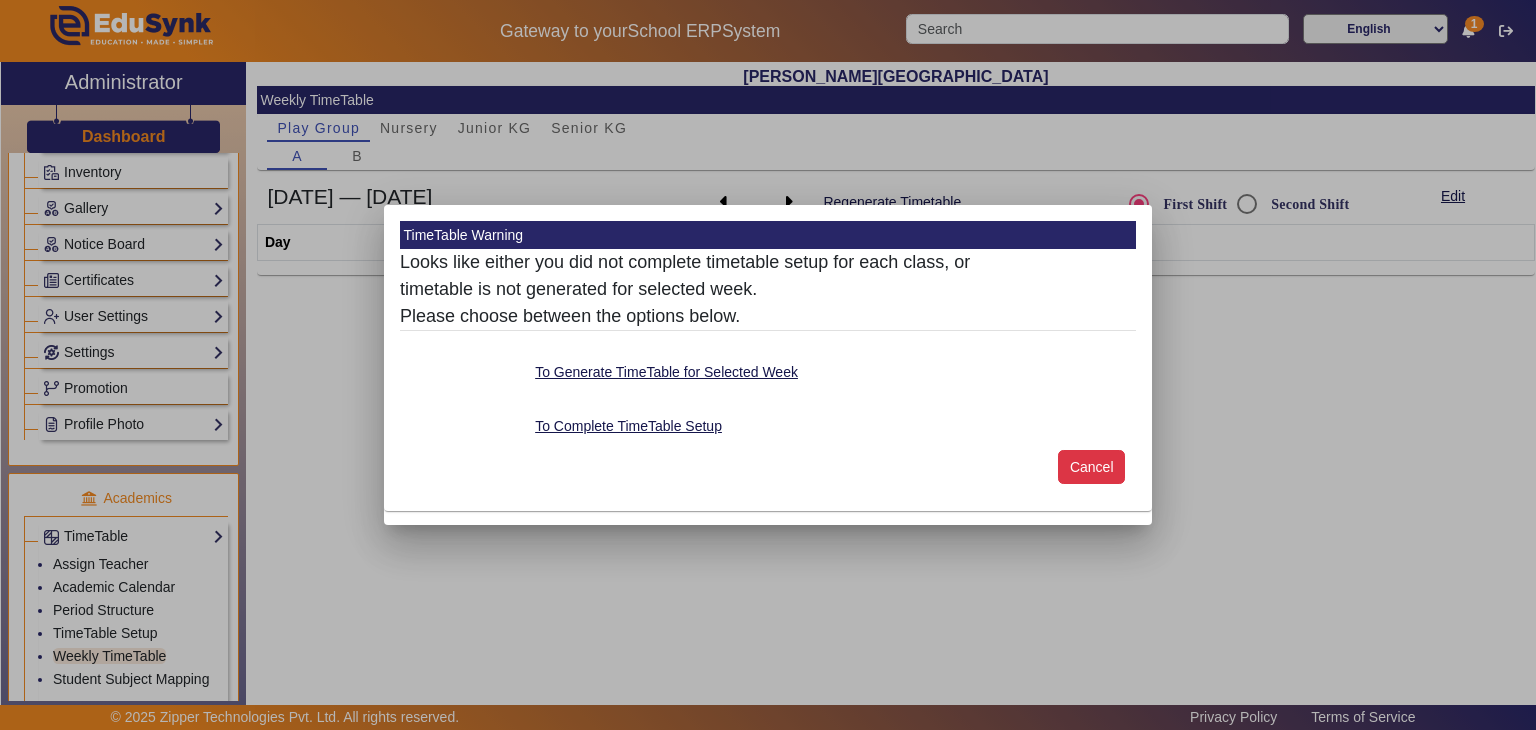 click on "Cancel" 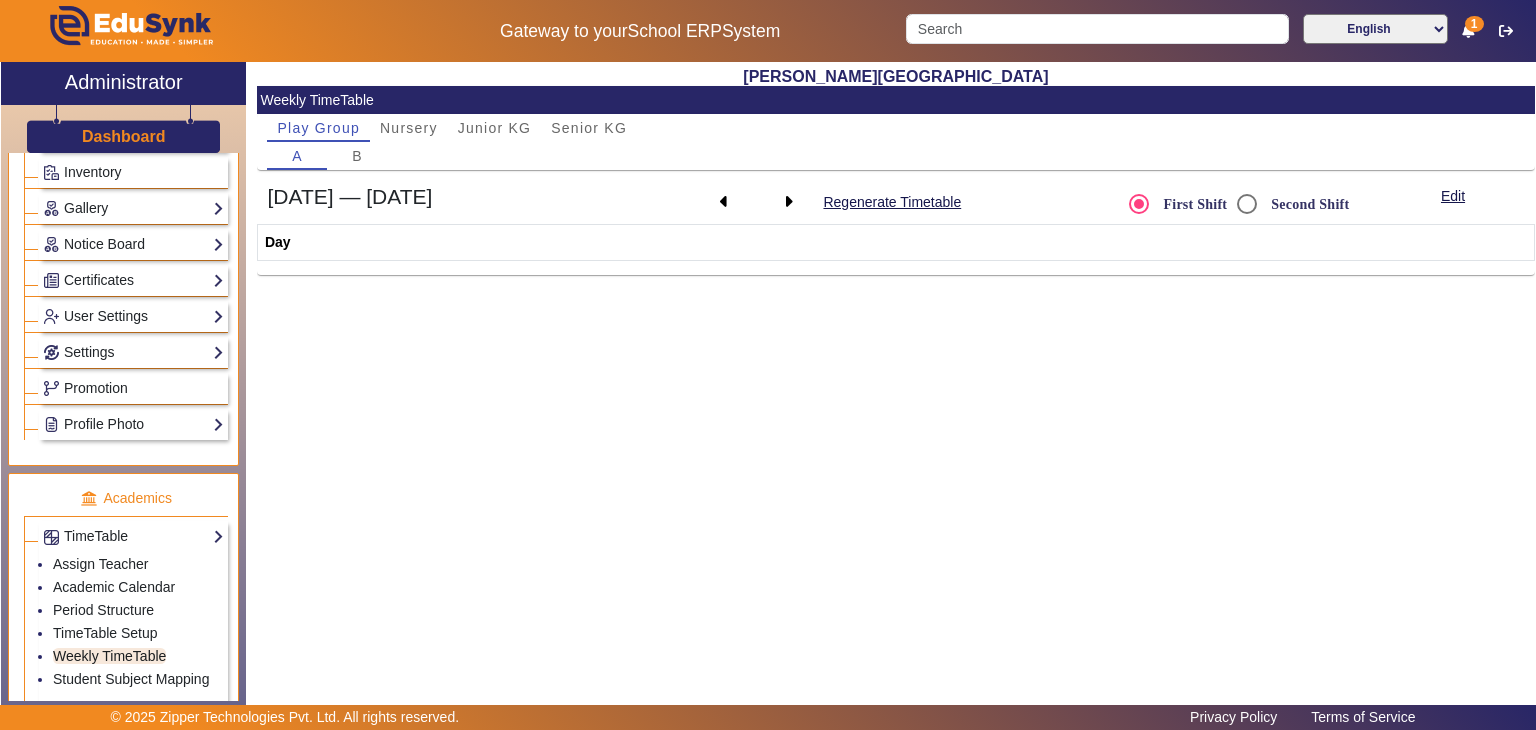 scroll, scrollTop: 0, scrollLeft: 0, axis: both 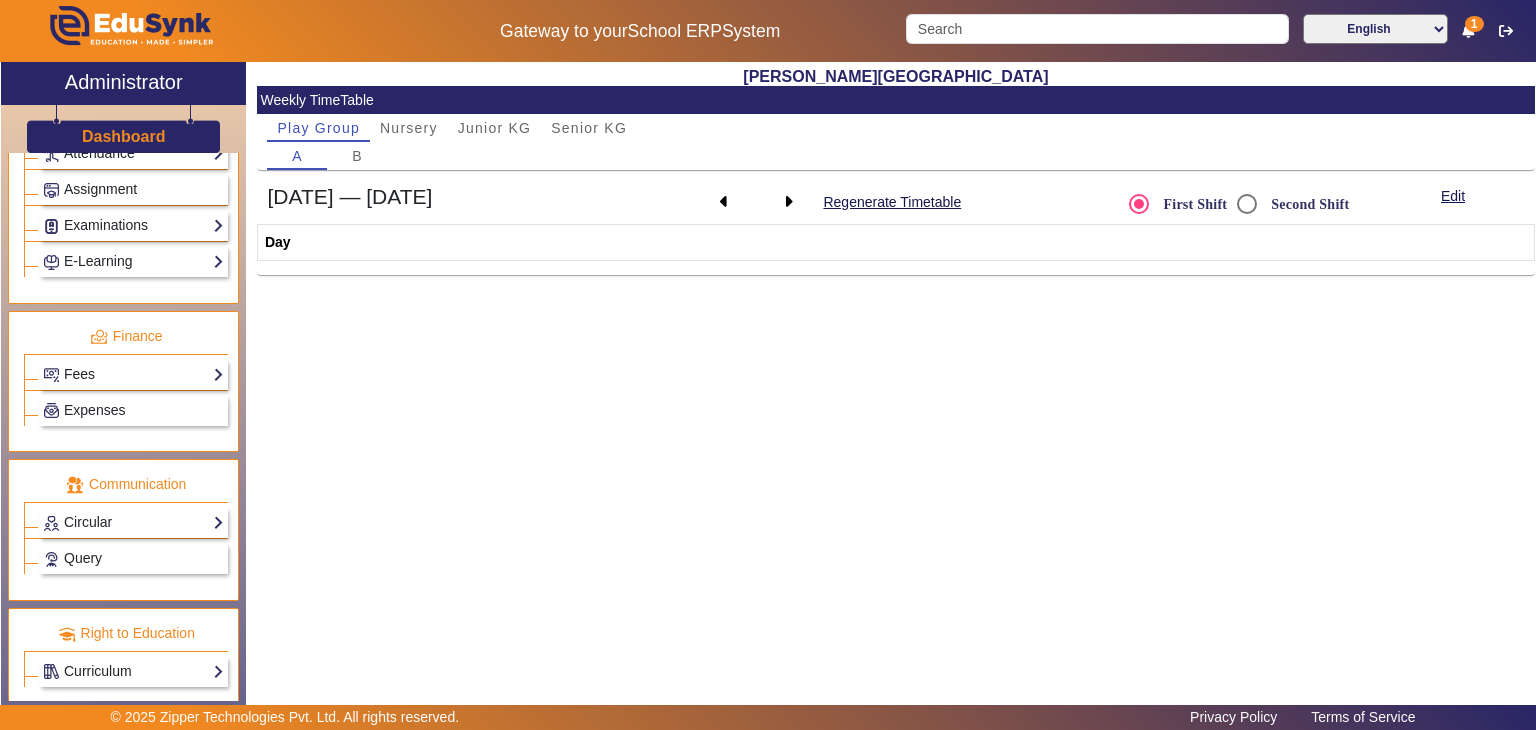 click on "[PERSON_NAME] PRE SCHOOL Weekly TimeTable Play Group Nursery Junior KG Senior KG A B  [DATE] — [DATE] Regenerate Timetable First Shift Second Shift Edit Day" 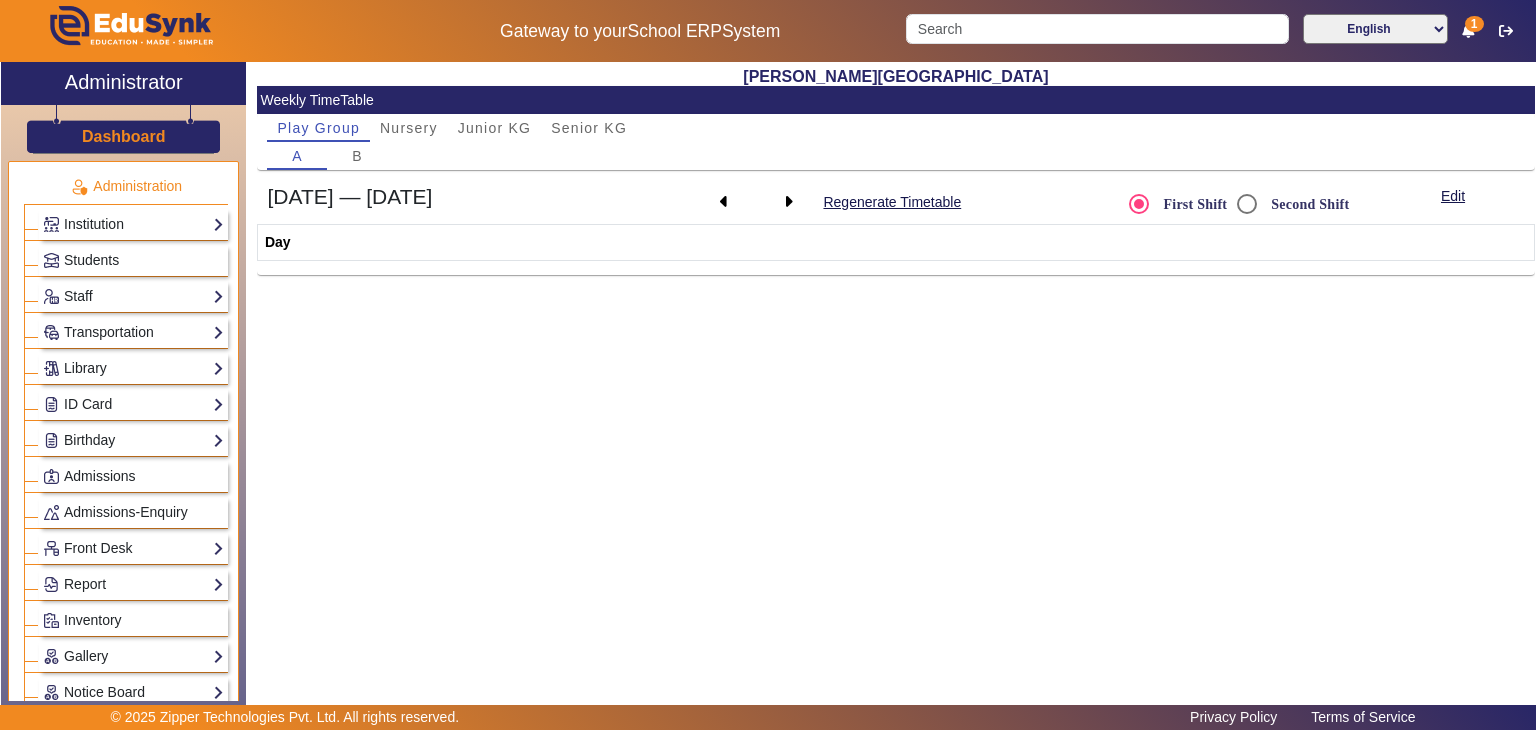 scroll, scrollTop: 0, scrollLeft: 0, axis: both 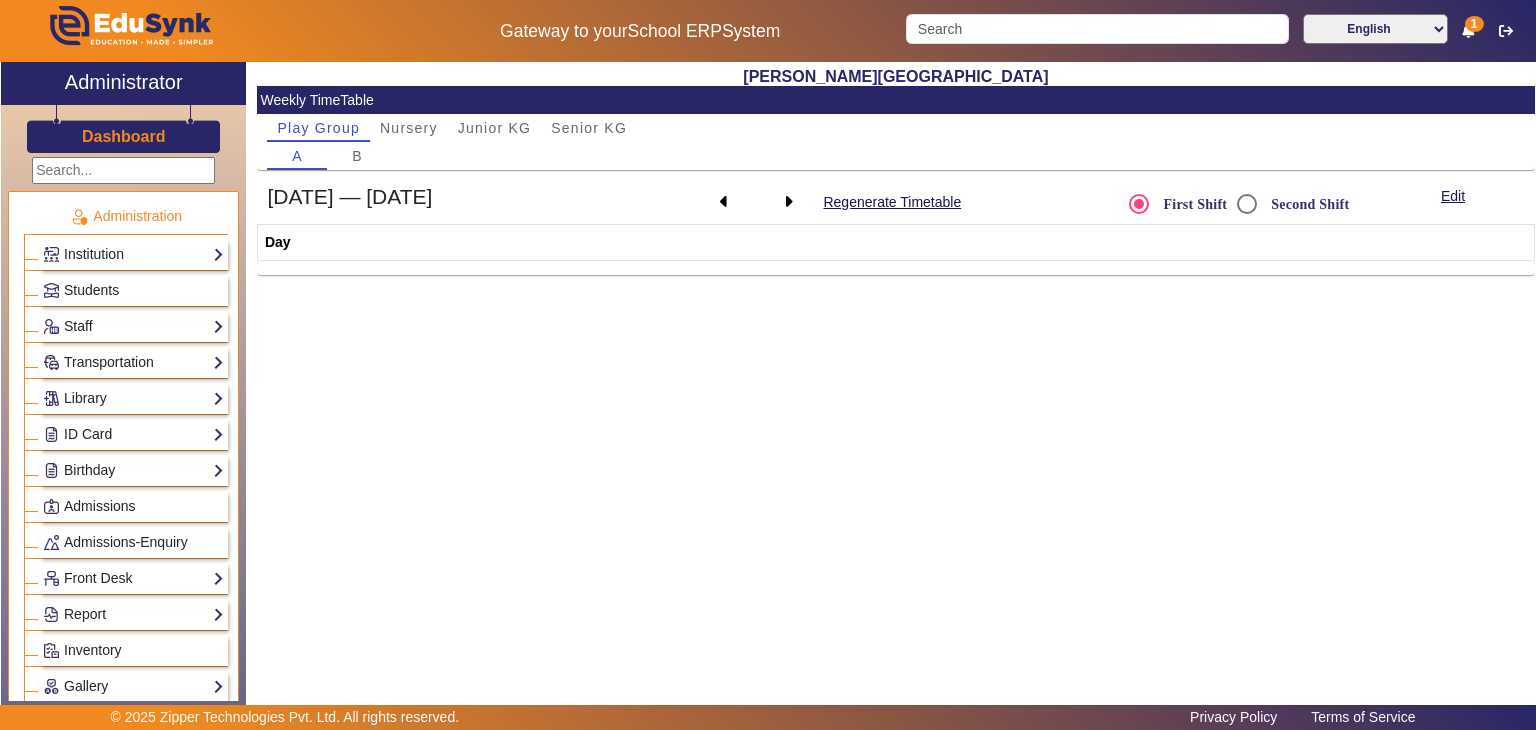 click on "Administration  Institution  Institution Details   Session Configuration   Classes/Batches   Subjects  Students Staff  Teachers   Non Teaching Staff   Driver   Support Staff  Transportation  Overview   Vehicle Directory   Routes   Trip Record  Library  Overview   Configuration   Book Lists   Issue a Book   List of Books Issued   Card   Penalties  ID Card  Students   Teachers   Non Teaching Staff   Template  Birthday  Students  Admissions Admissions-Enquiry Front Desk  Visitors Book   Postal Receipt   Postal Dispatch   Phone Call Logs   Complaint Book  Report  Import History   App Invites   Other Reports  Inventory Gallery  List   Add  Notice Board  List   Add  Certificates  Certificates   TC   Bonafide  User Settings  Roles   Users  Settings  Biometric   Configuration   Live Class Setup   Bank Account   Chat Settings   Sequence   Change Password   Subscription  Promotion Profile Photo  Add Profile Photo   Profile Photo List  Academics  TimeTable  Assign Teacher   Academic Calendar   Period Structure  Leave" 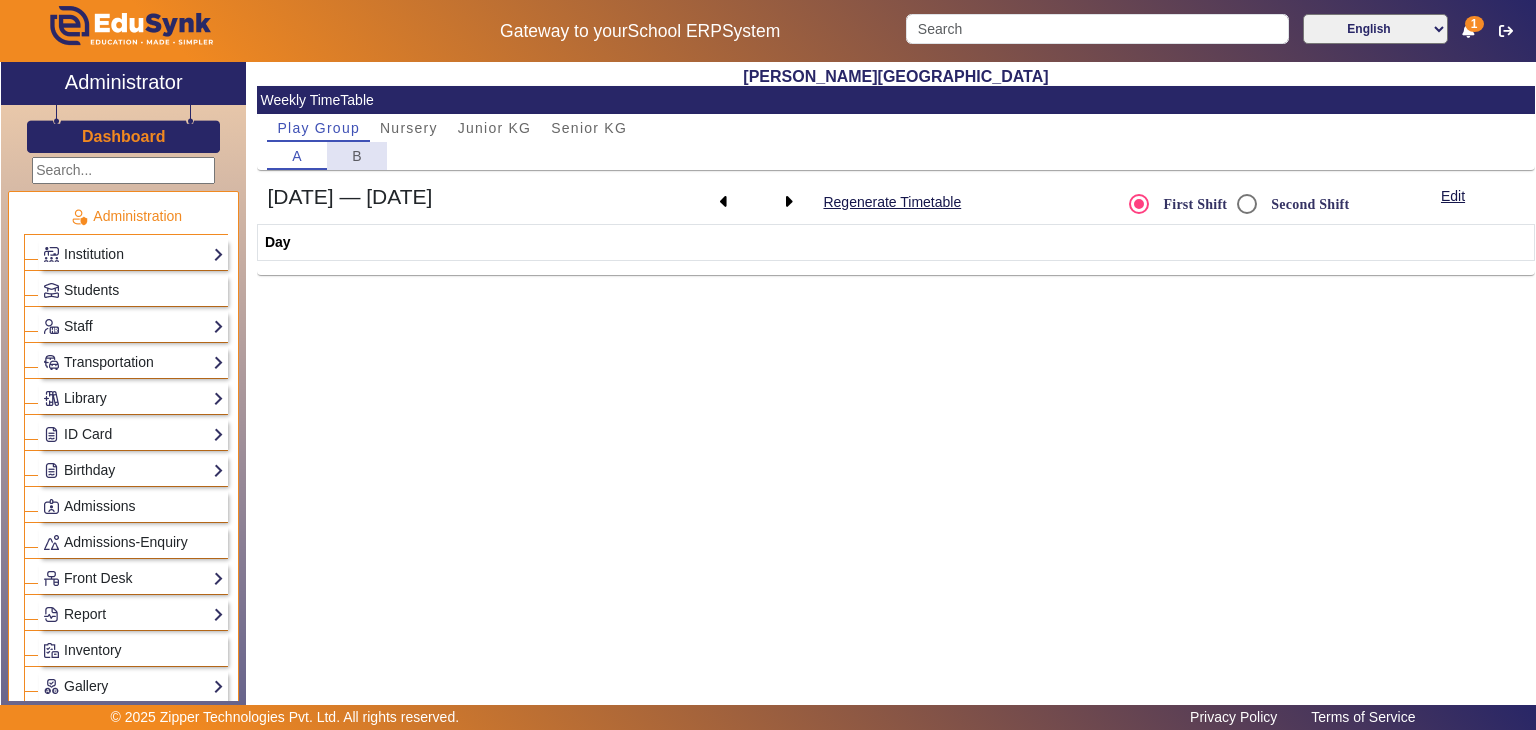 click on "B" at bounding box center (357, 156) 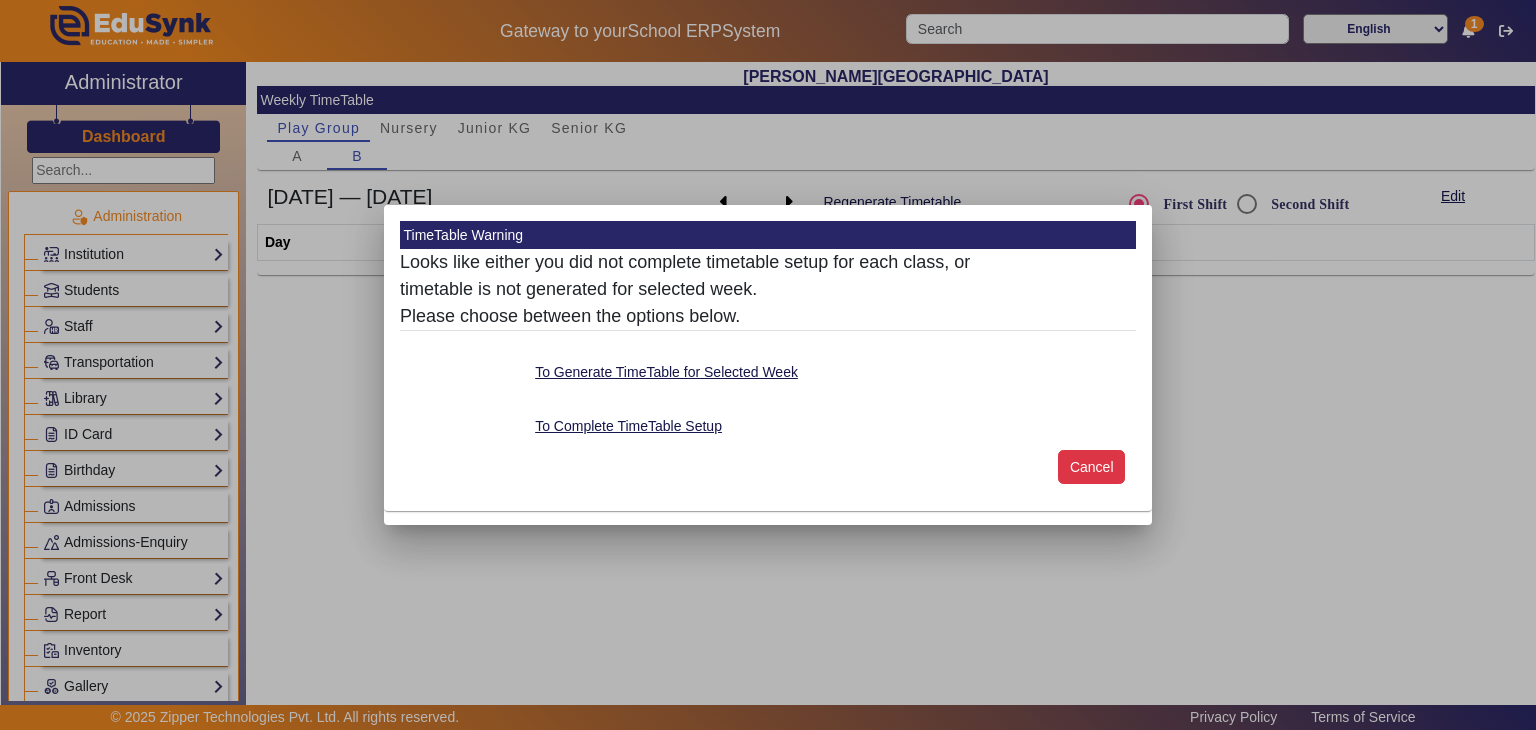 click on "Cancel" 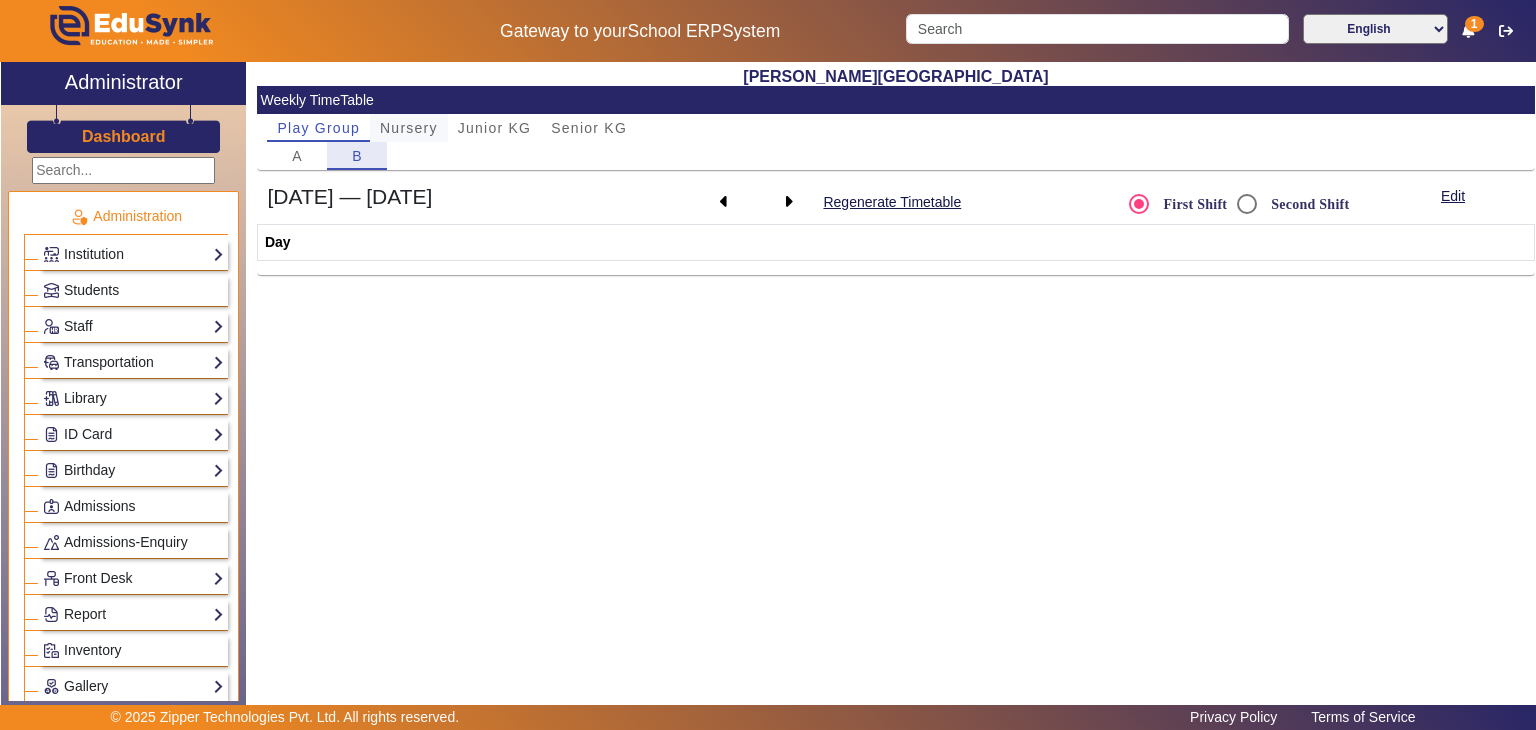 click on "Nursery" at bounding box center (409, 128) 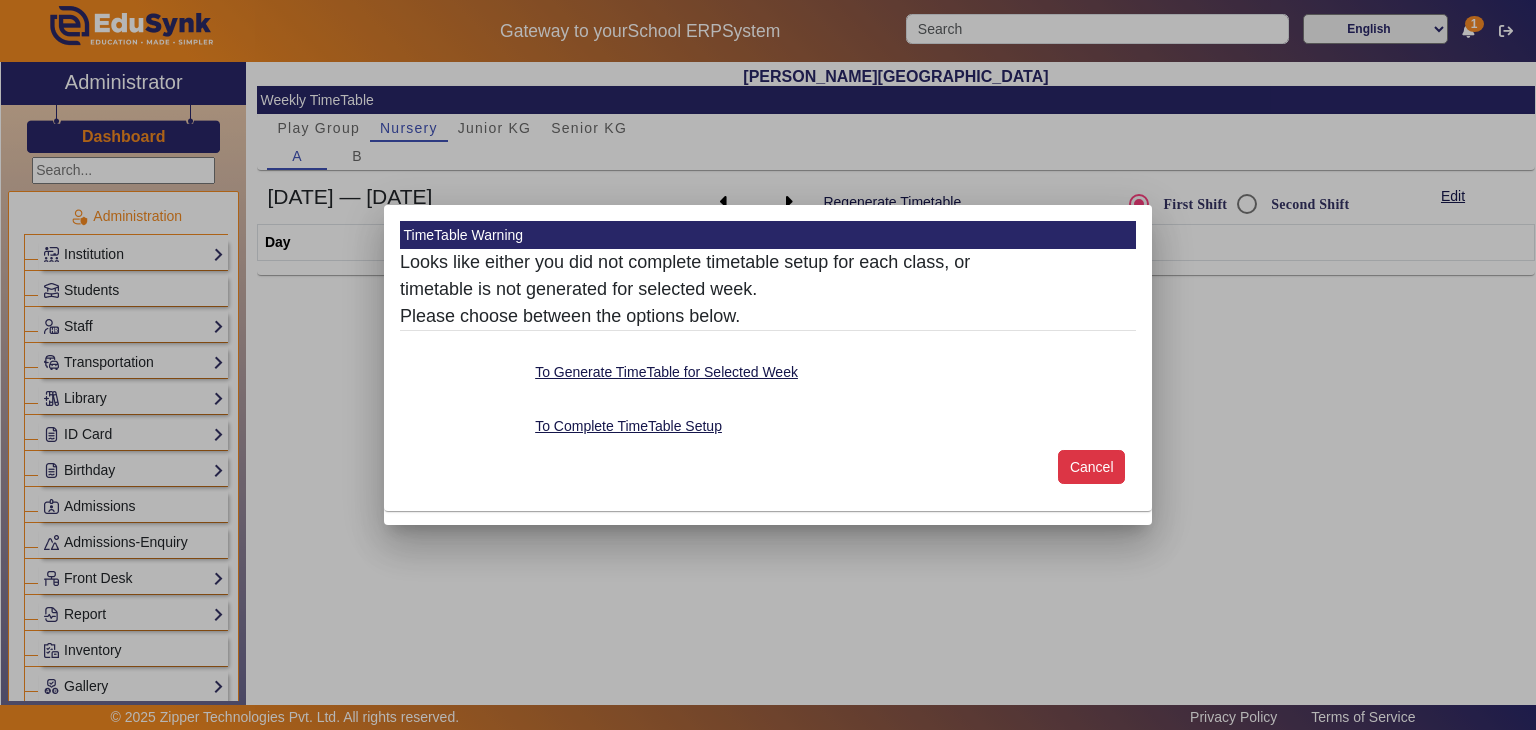 click on "Cancel" 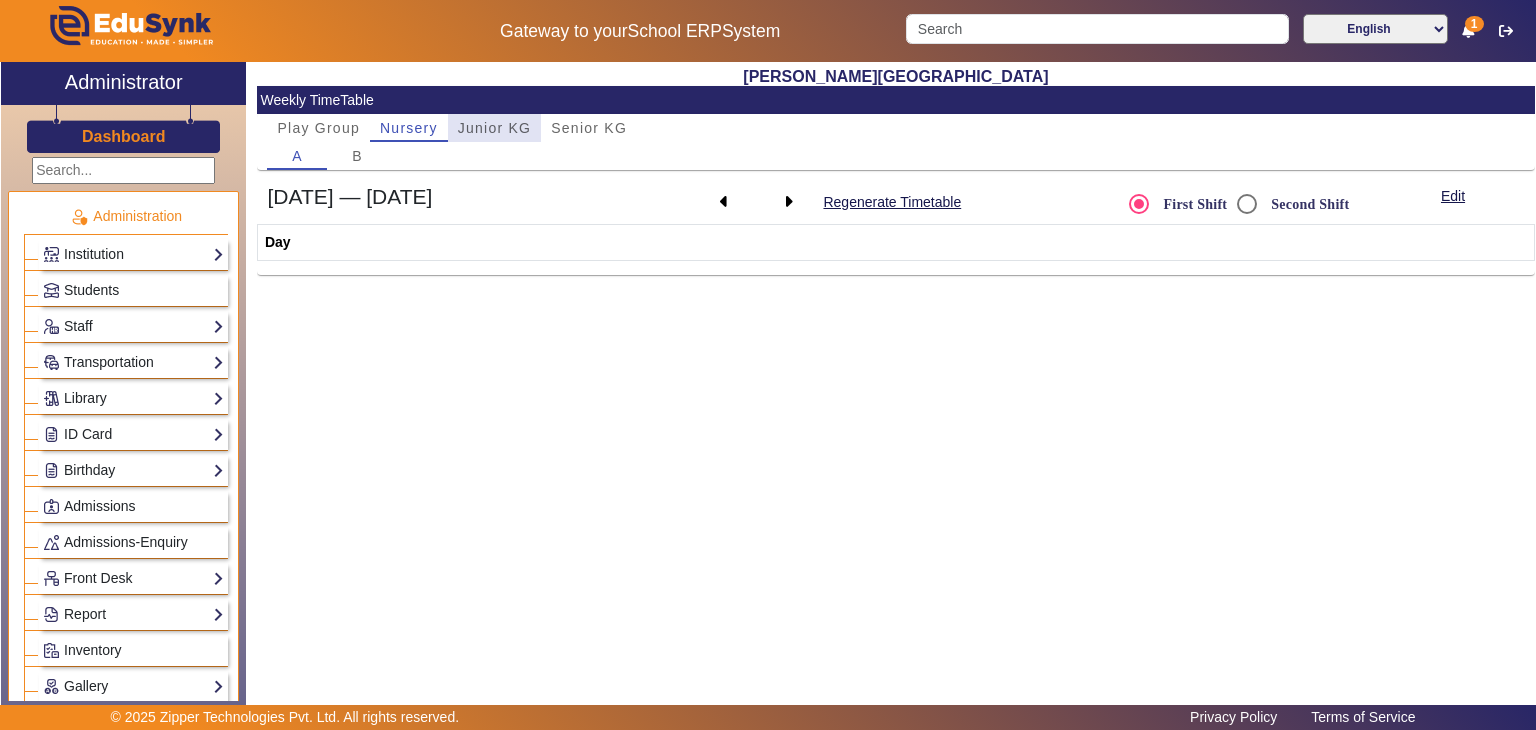click on "Junior KG" at bounding box center [495, 128] 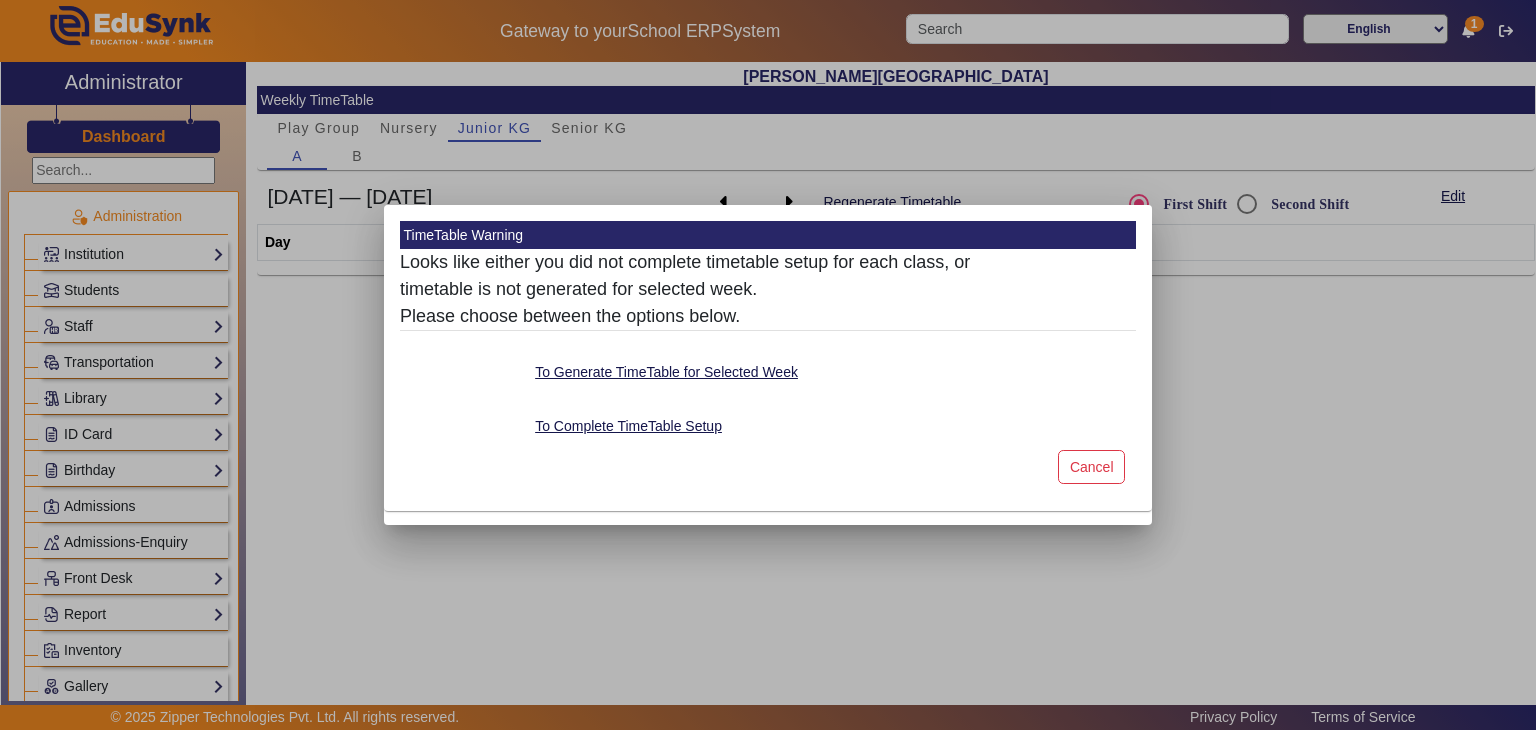 drag, startPoint x: 1083, startPoint y: 462, endPoint x: 1066, endPoint y: 539, distance: 78.854294 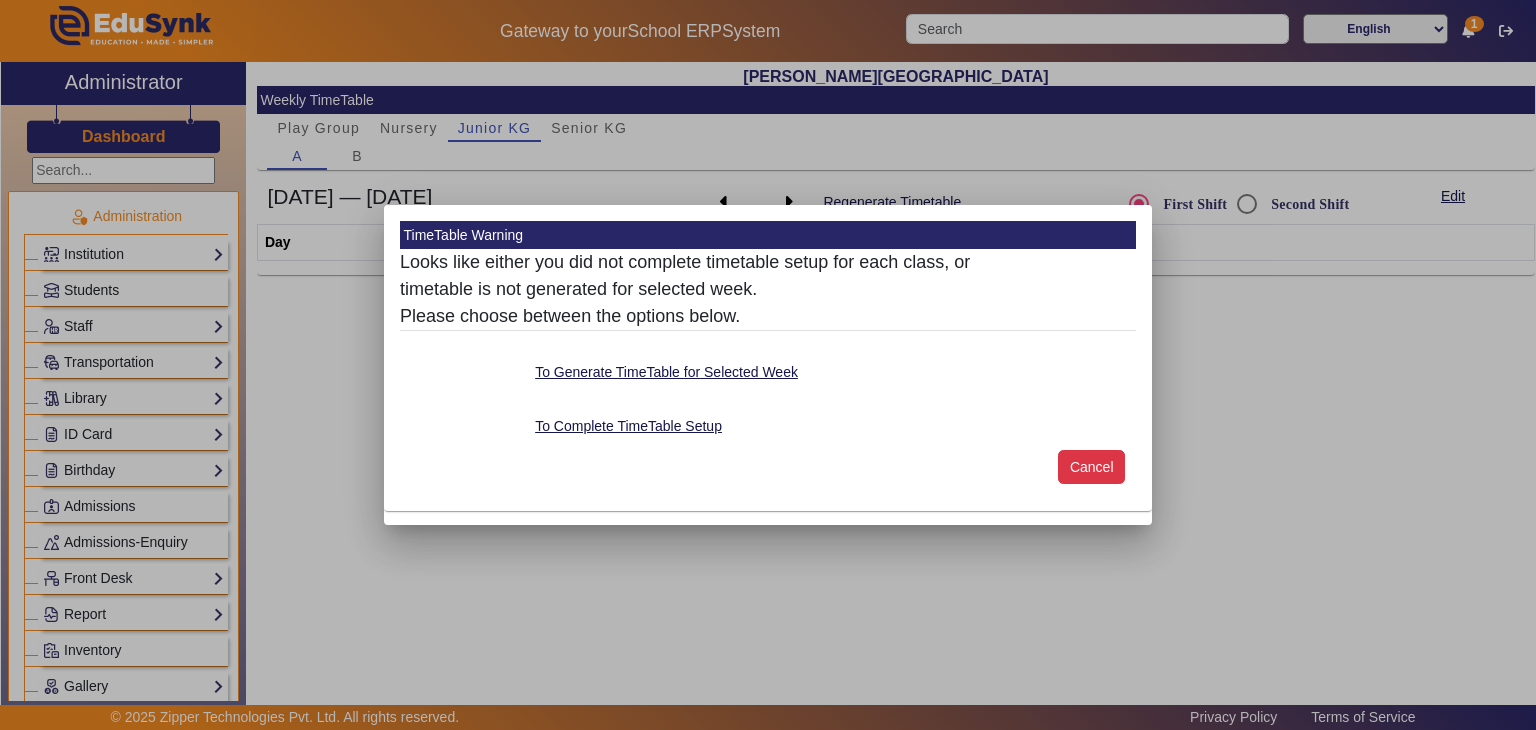 click on "Cancel" 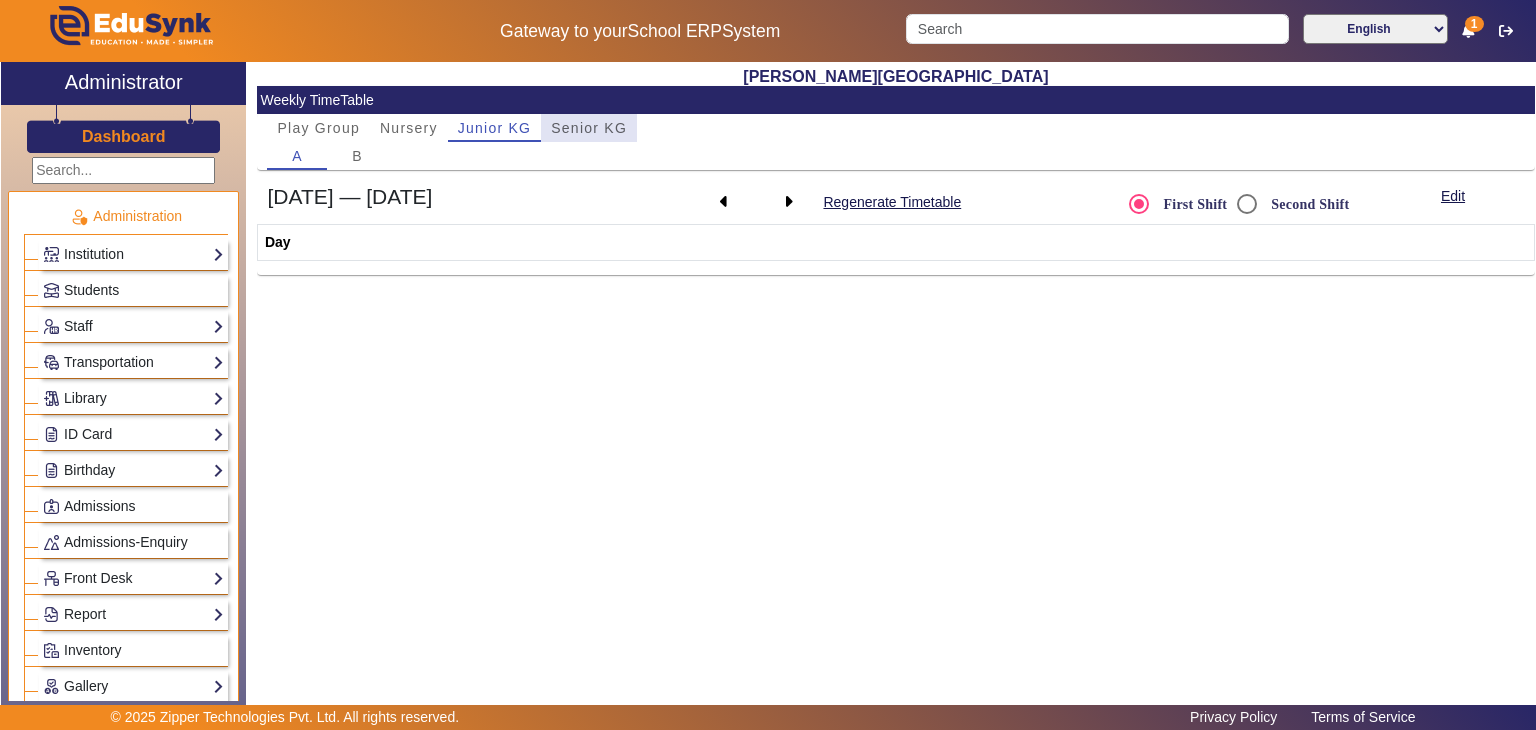 click on "Senior KG" at bounding box center (589, 128) 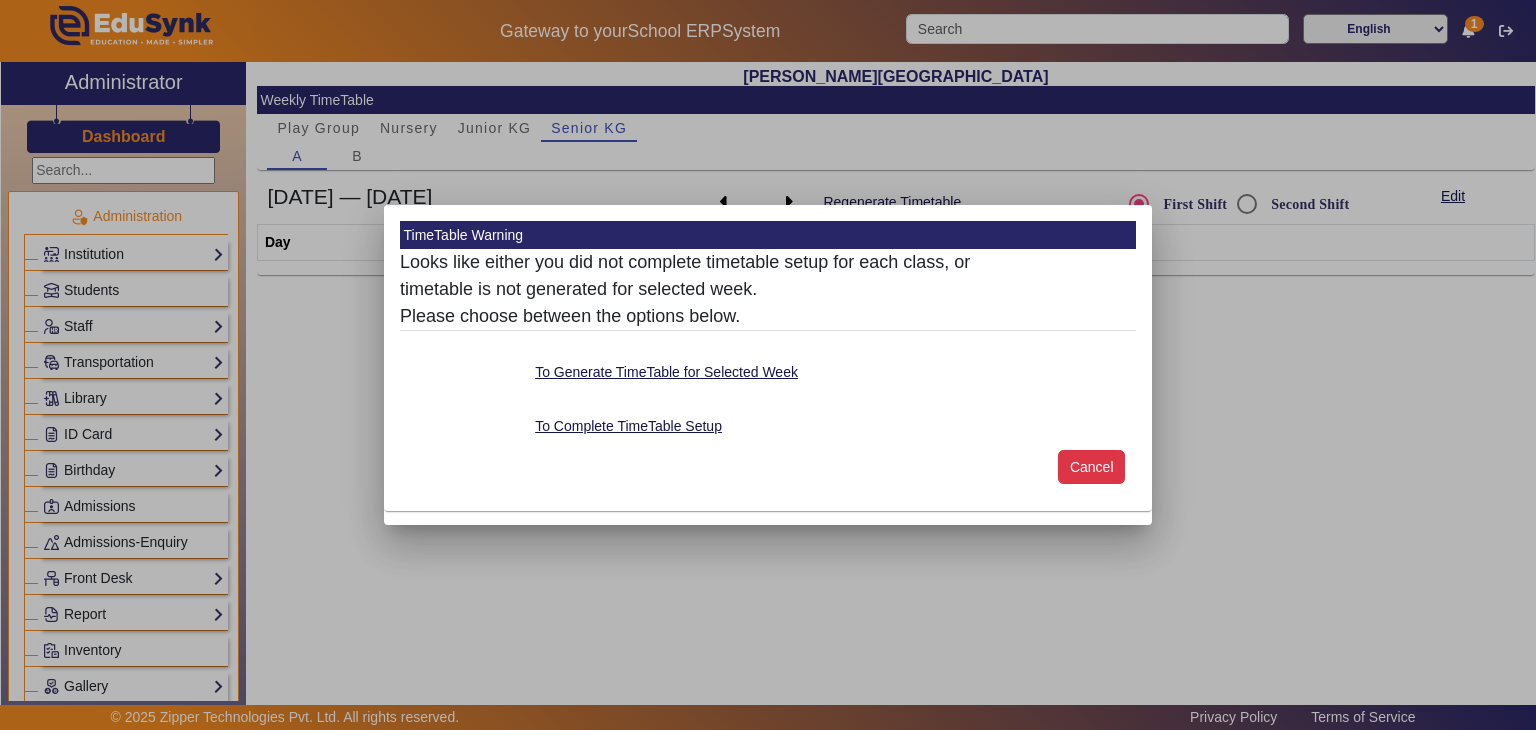 click on "Cancel" 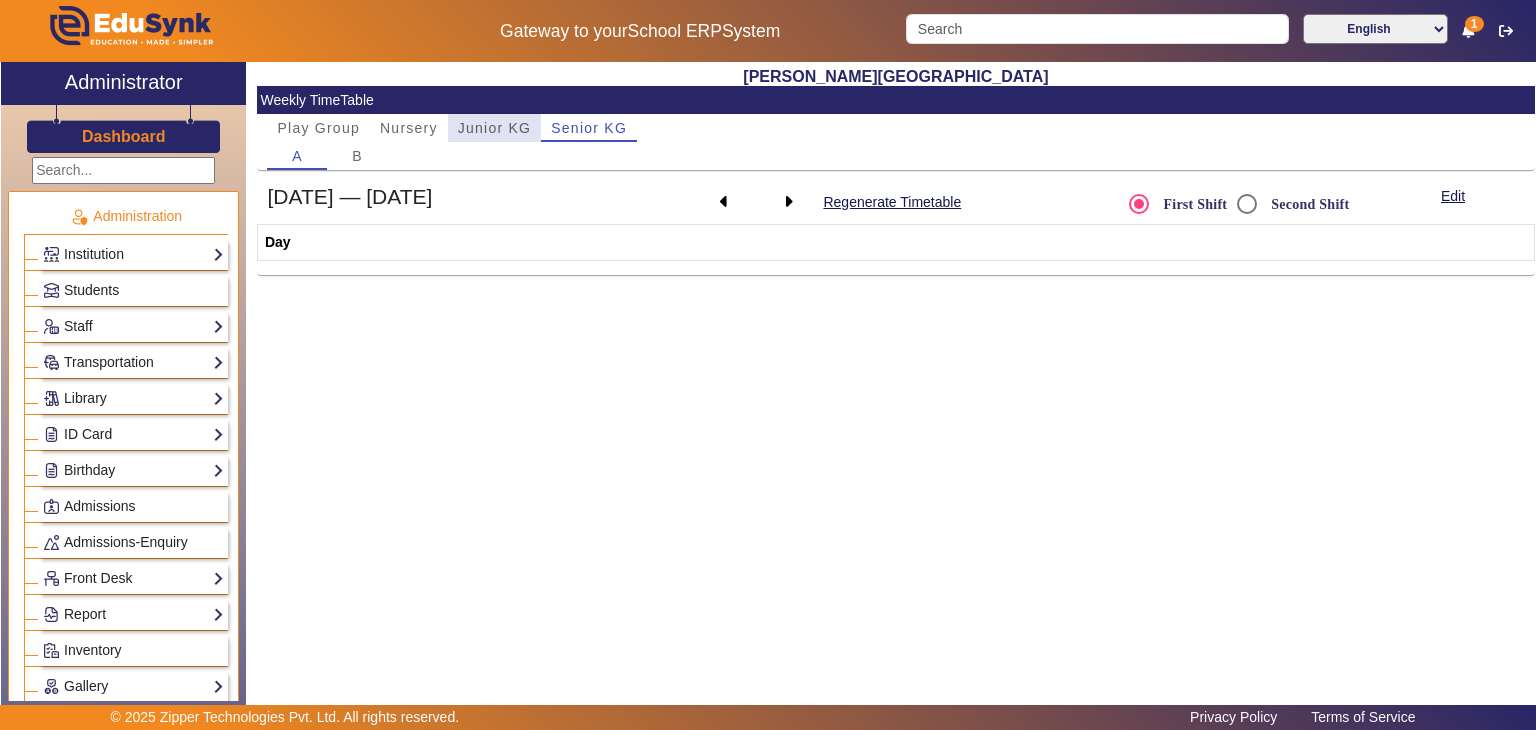 click on "Junior KG" at bounding box center (495, 128) 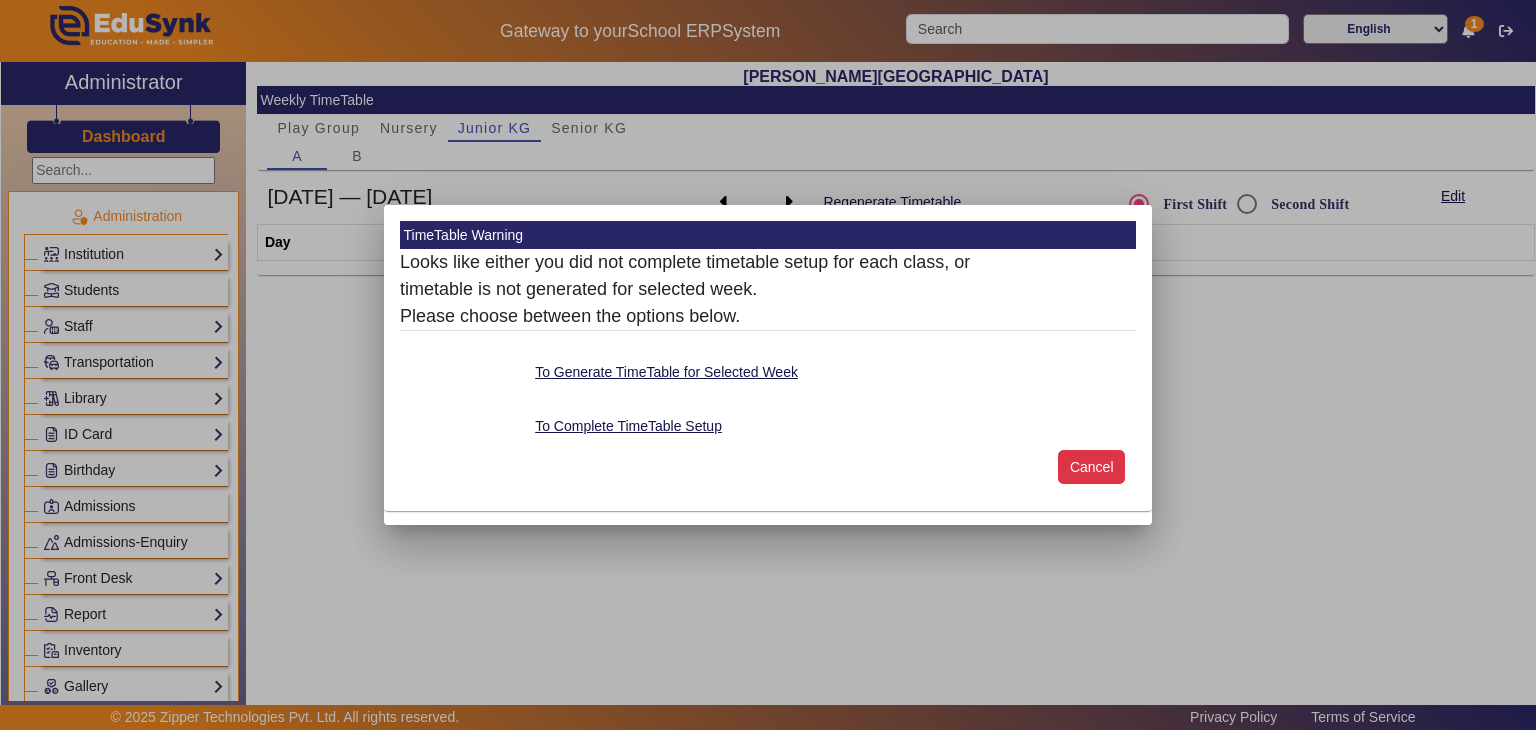 click on "Cancel" 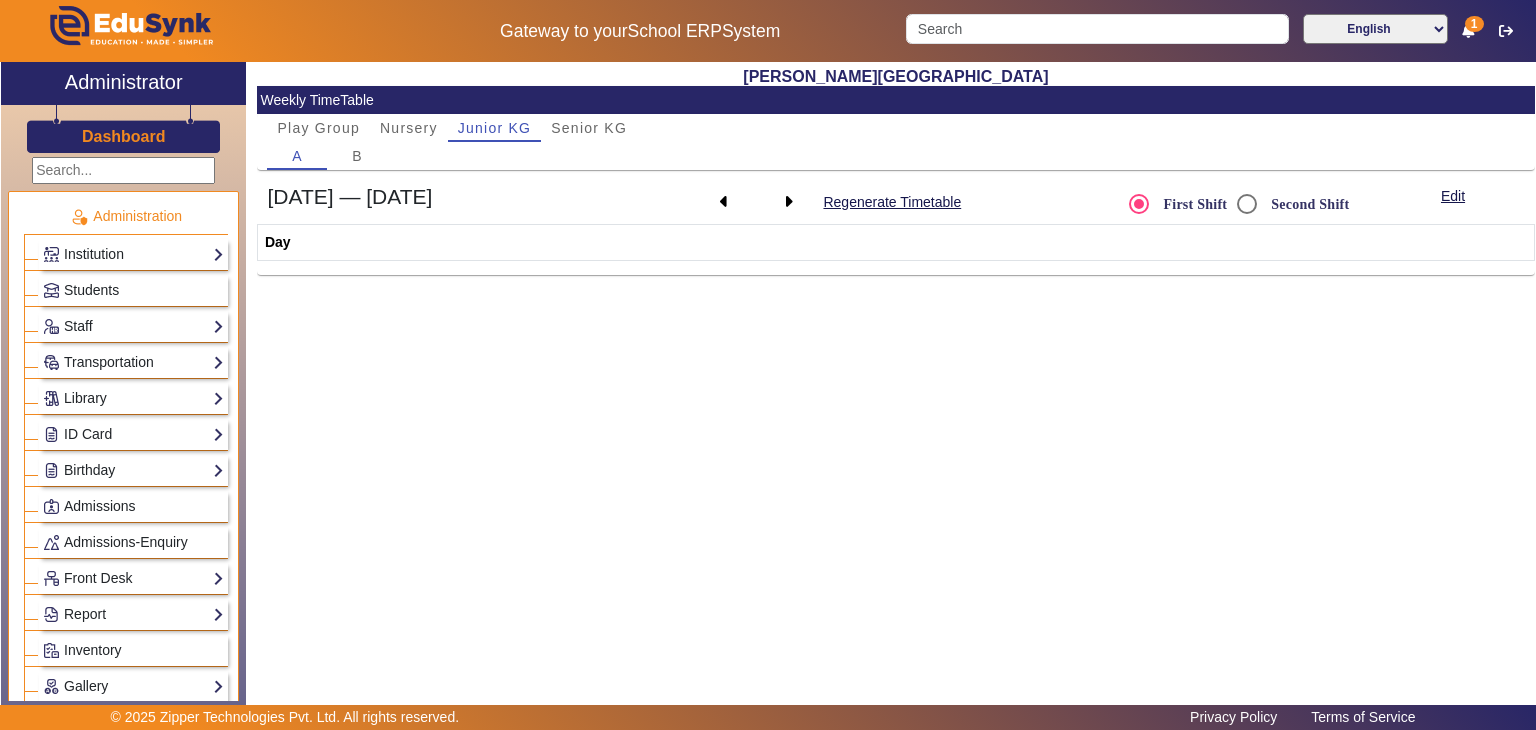 click on "Weekly TimeTable" 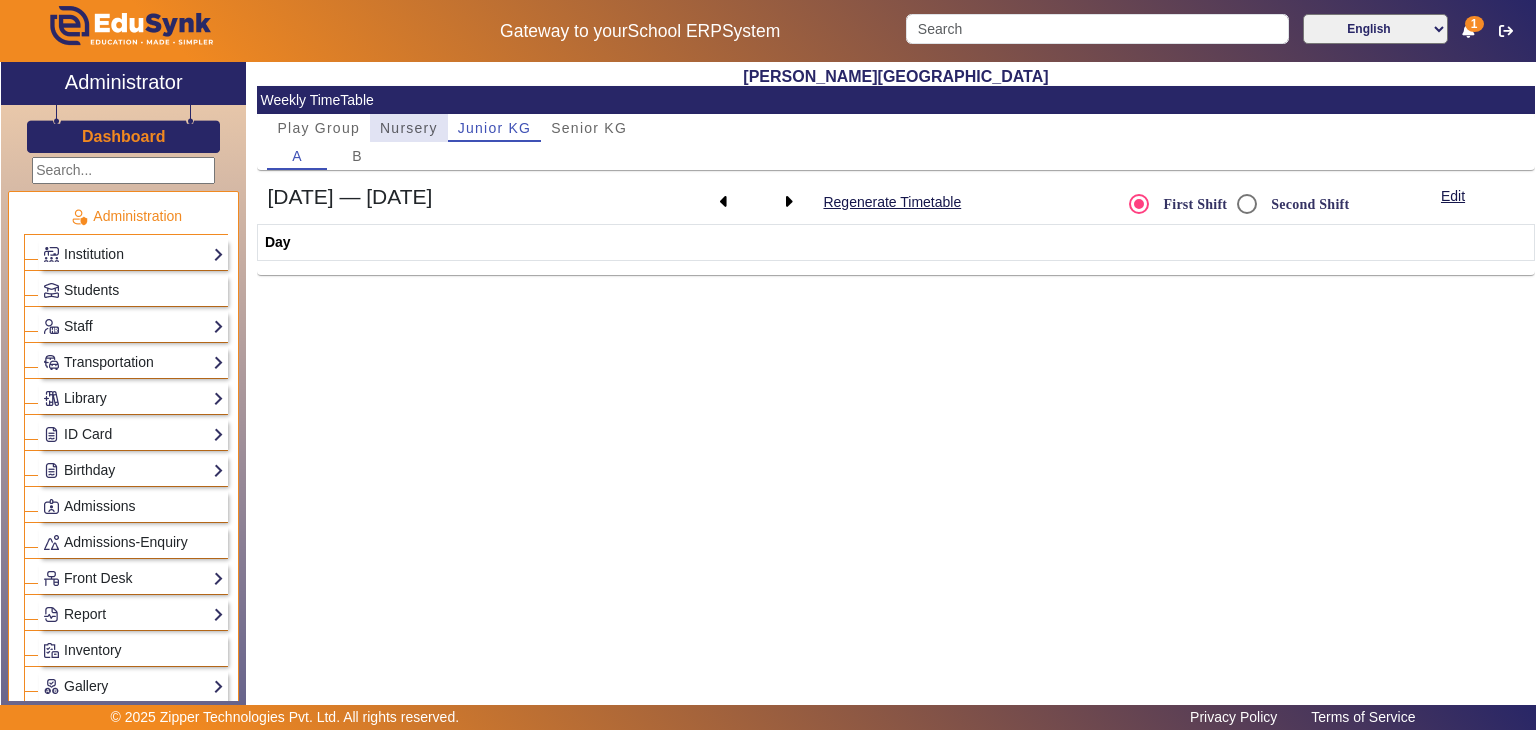 click on "Nursery" at bounding box center [409, 128] 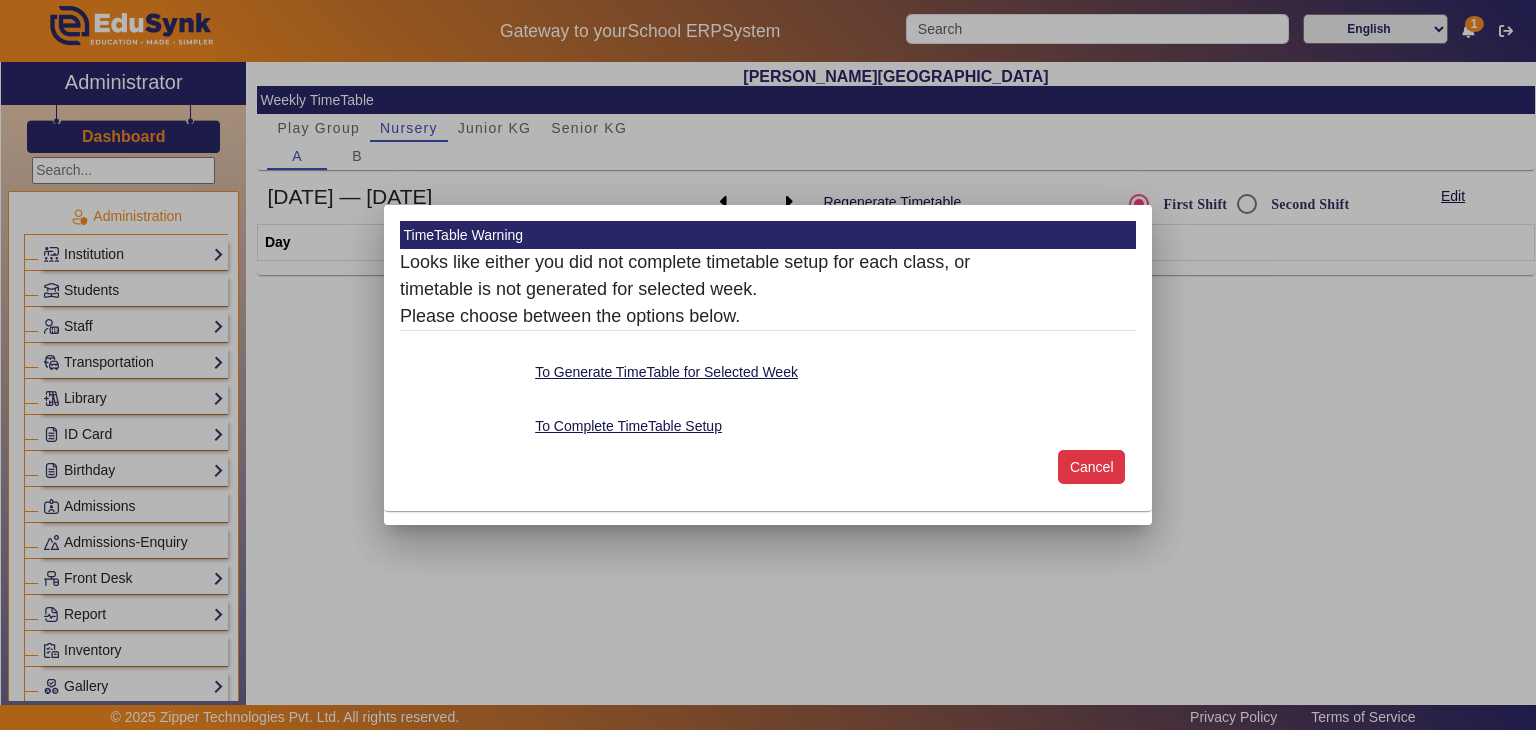 click on "Cancel" 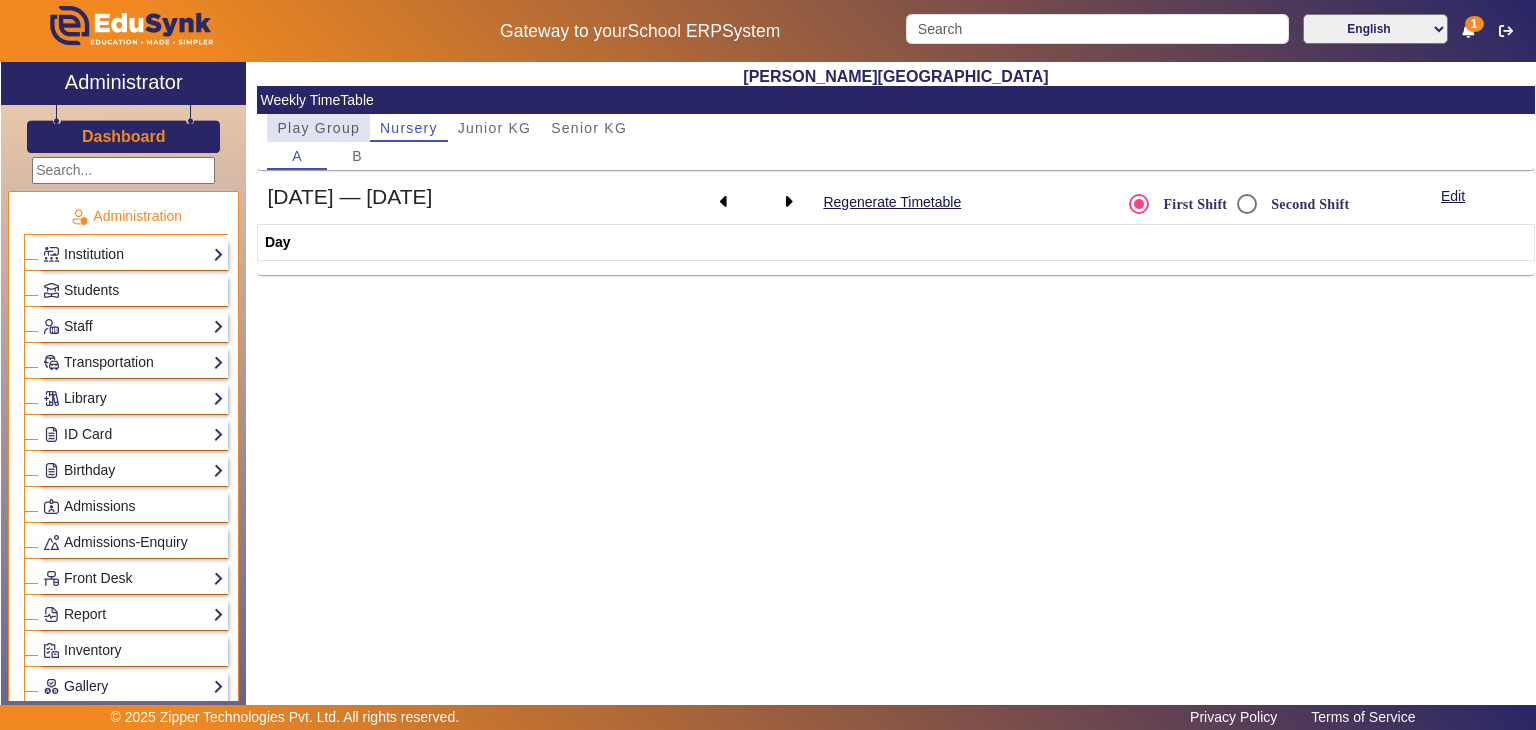 click on "Play Group" at bounding box center [318, 128] 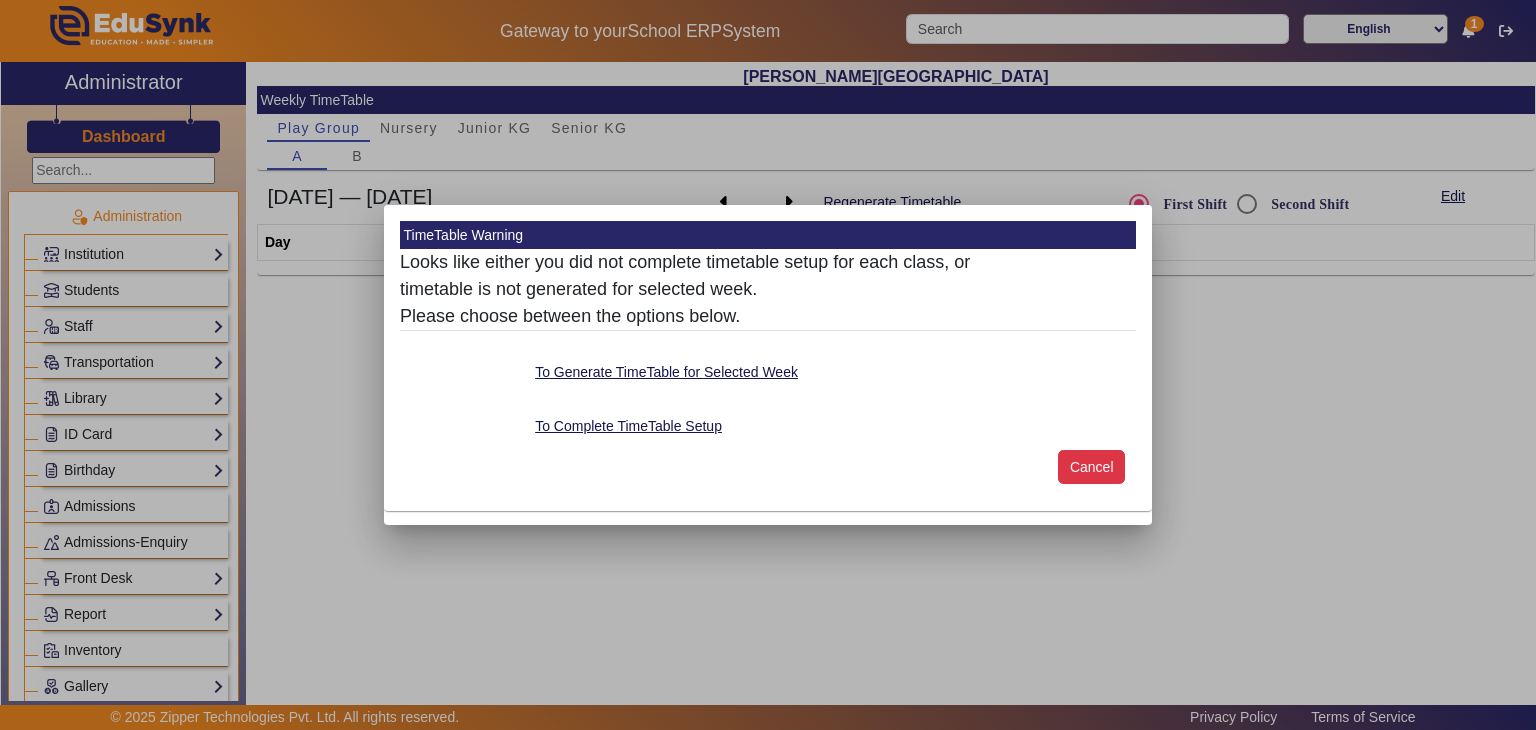 click on "Cancel" 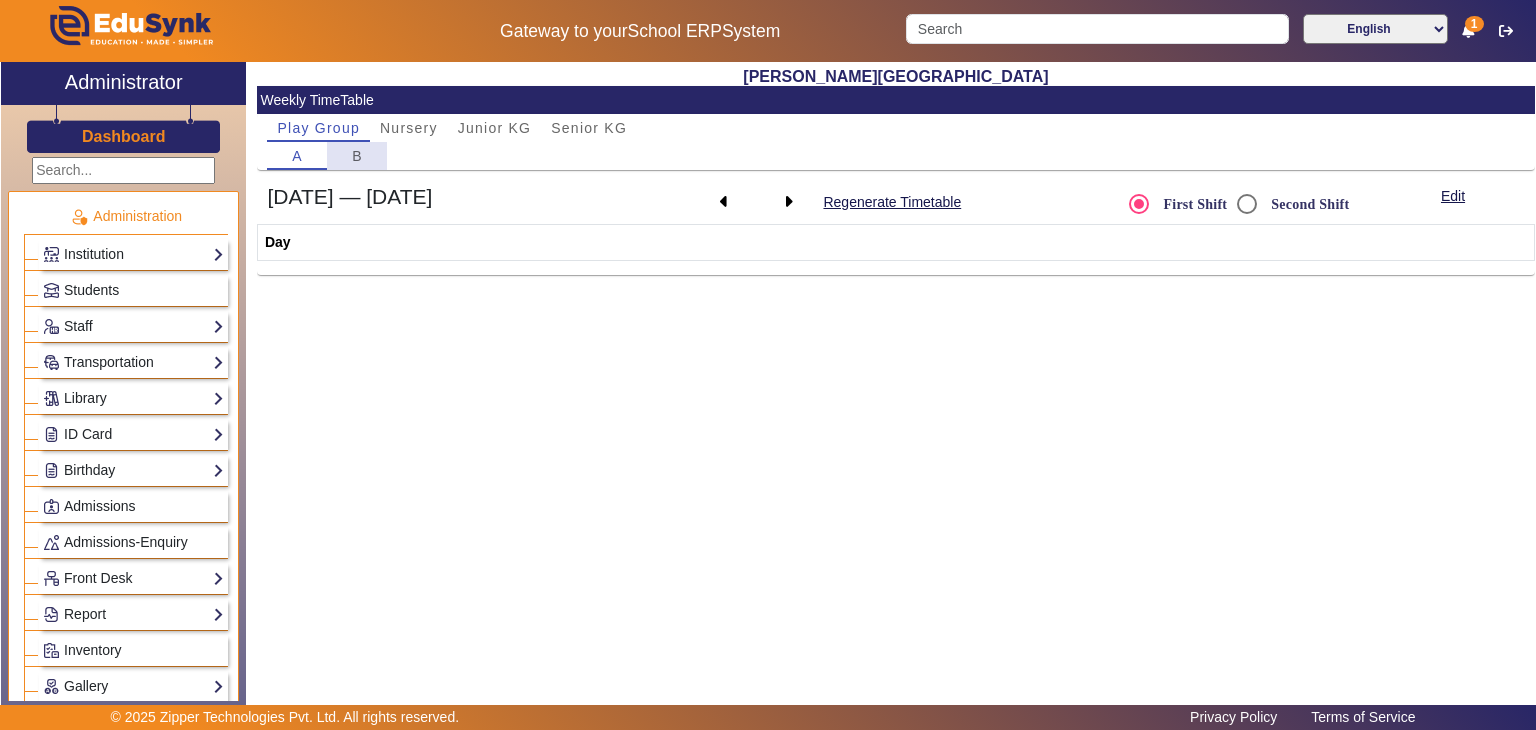 click on "B" at bounding box center (357, 156) 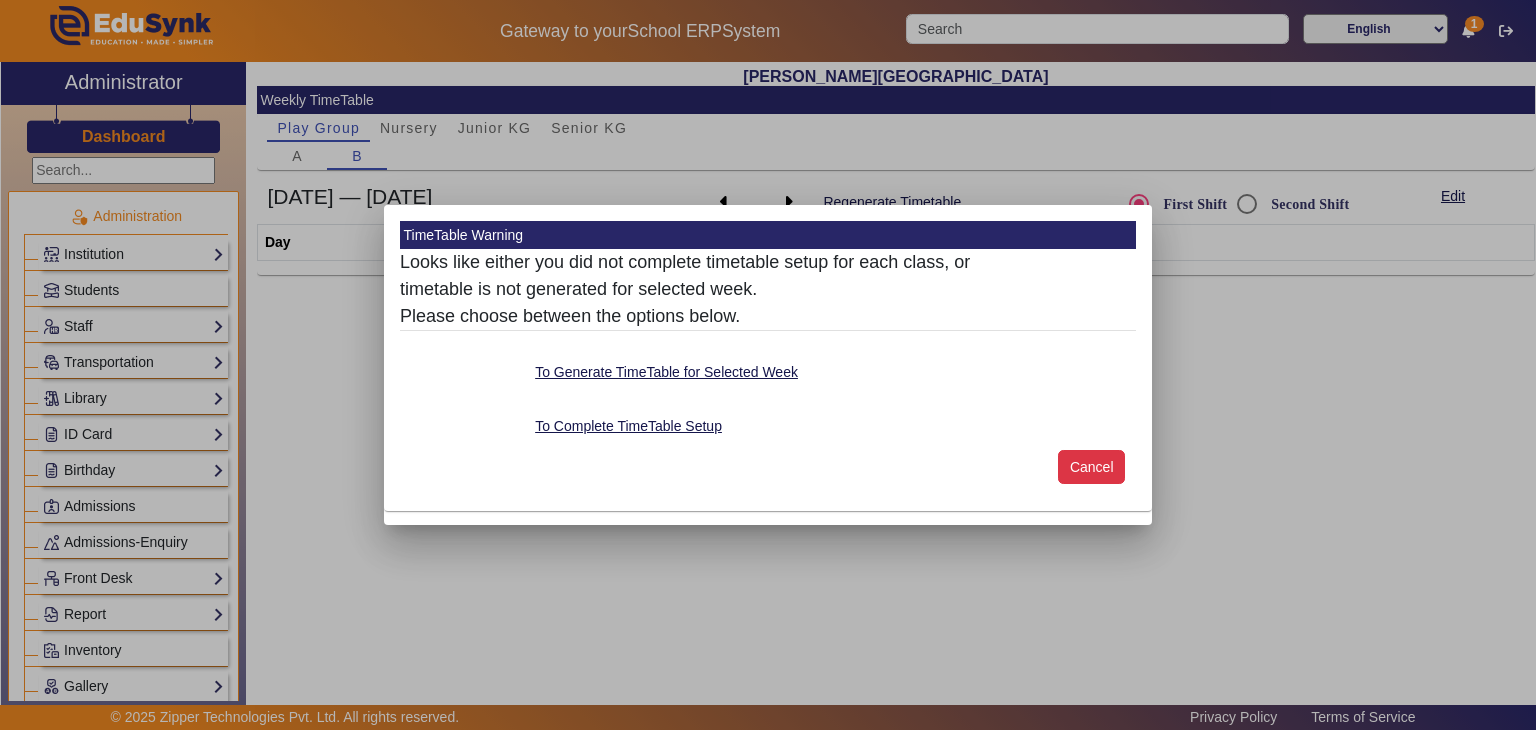 click on "Cancel" 